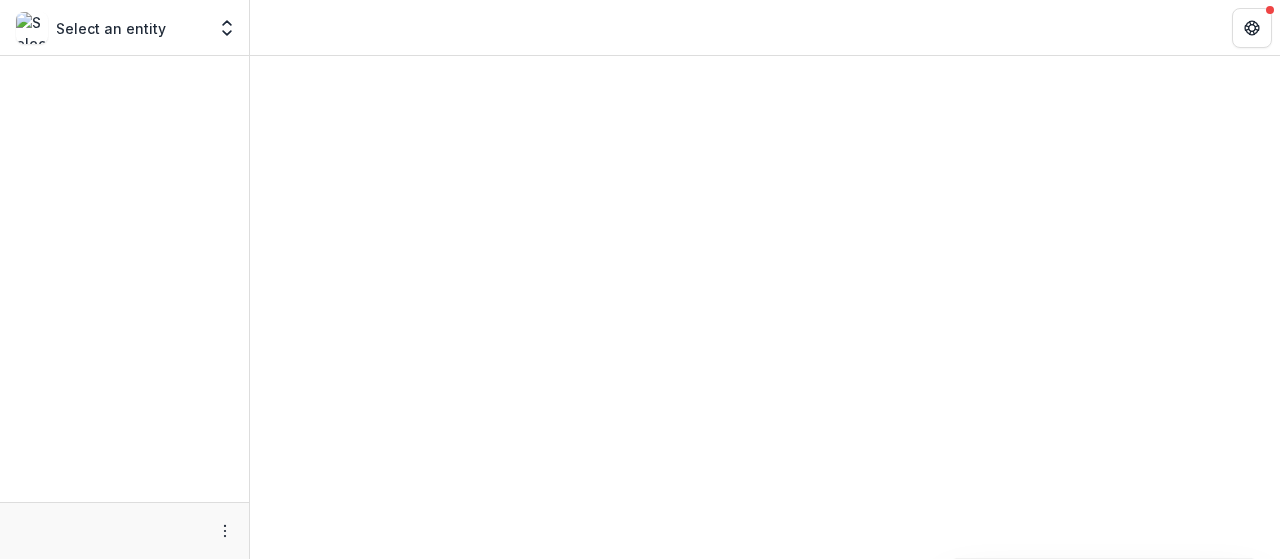 scroll, scrollTop: 0, scrollLeft: 0, axis: both 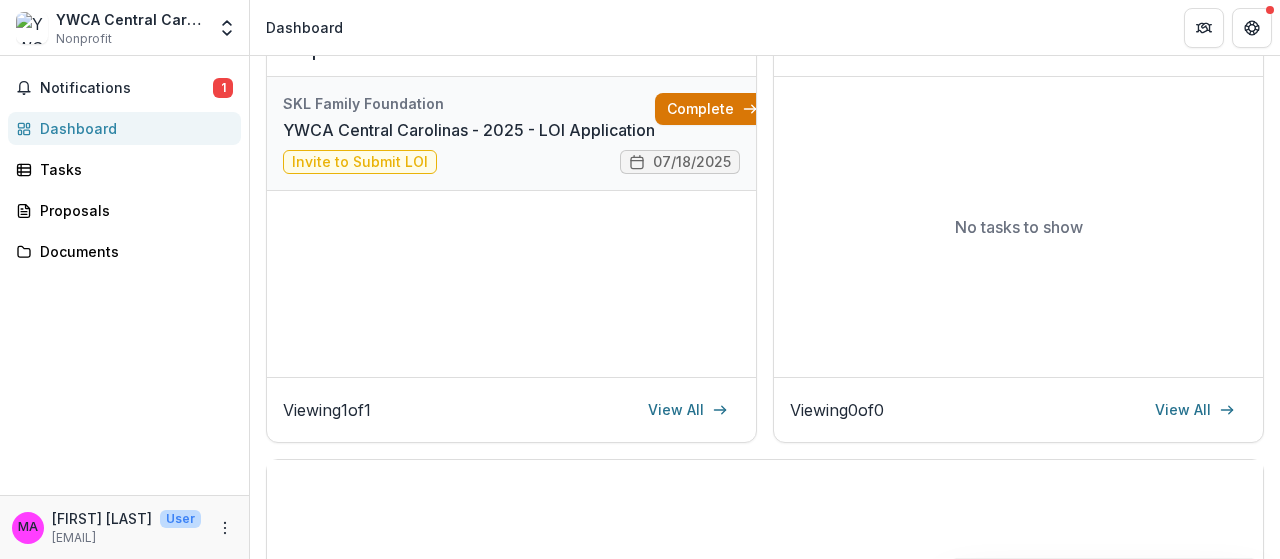 click on "Complete" at bounding box center [712, 109] 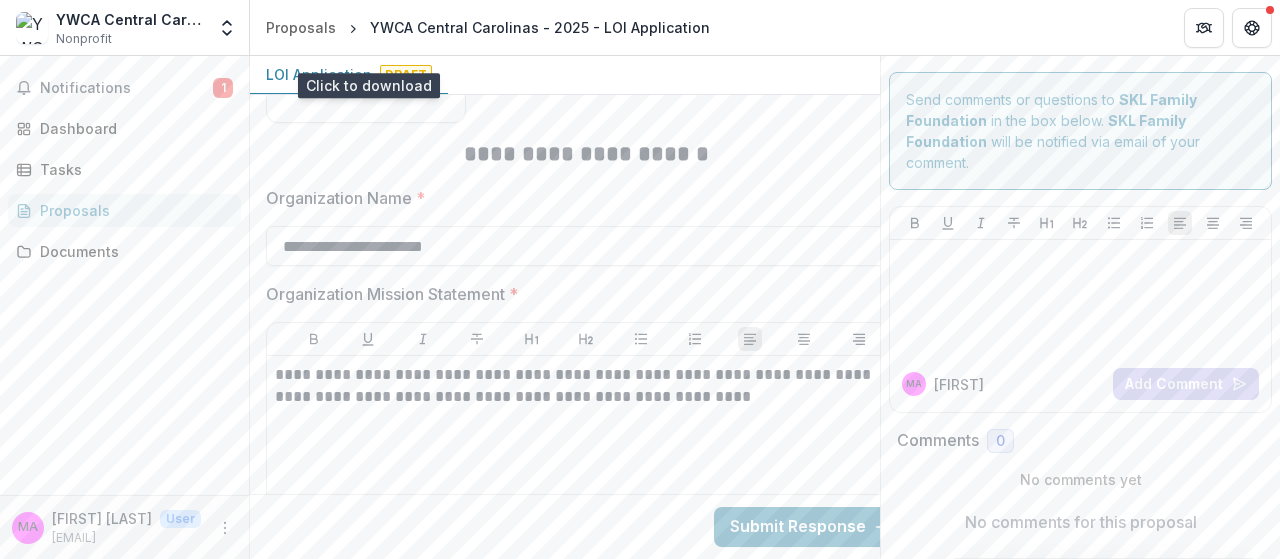 scroll, scrollTop: 700, scrollLeft: 0, axis: vertical 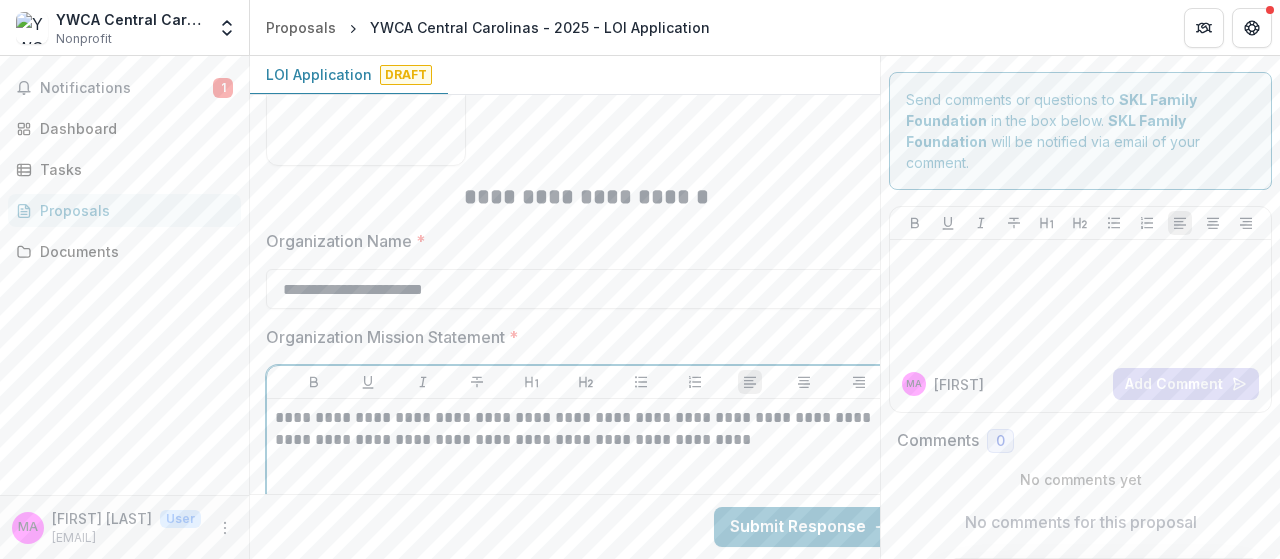 click on "**********" at bounding box center (586, 429) 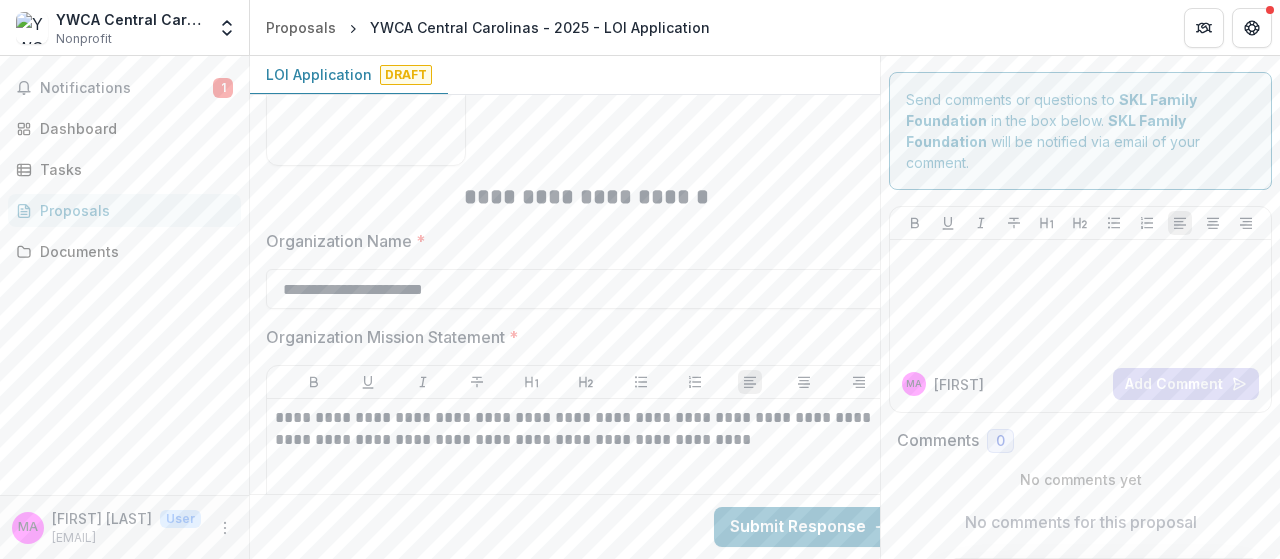 click on "YWCA Central Carolinas  - 2025 - LOI Application Saved  3 days ago  ( July 11, 2025   @  9:47am ) 26 % Due on   Jul 18, 2025, 11:59 PM" at bounding box center (549, -350) 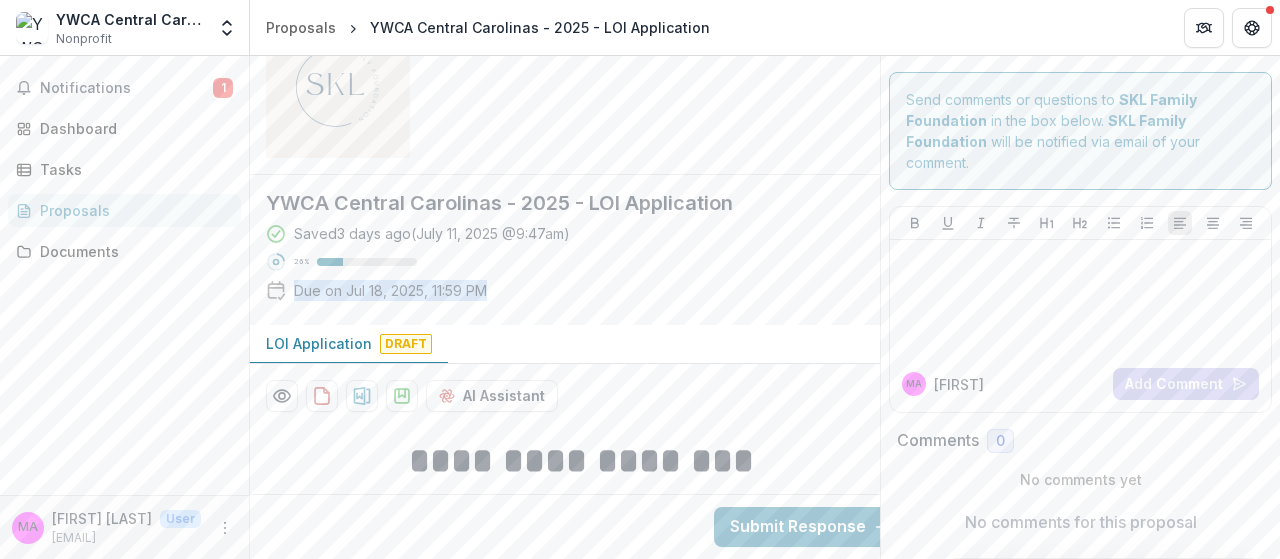 scroll, scrollTop: 0, scrollLeft: 0, axis: both 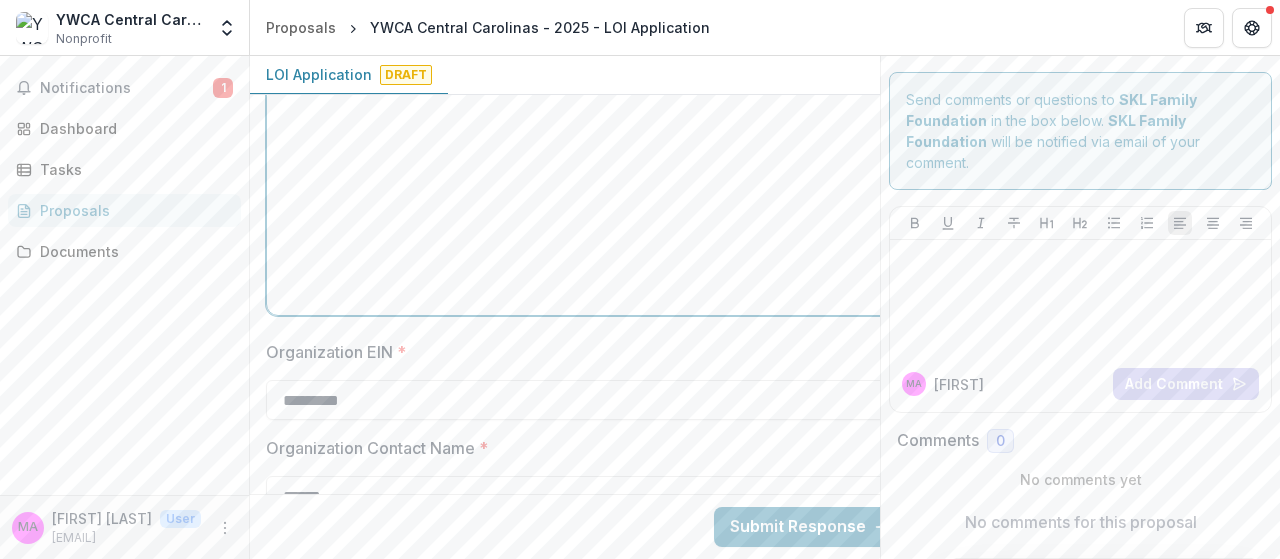 click on "**********" at bounding box center [586, 157] 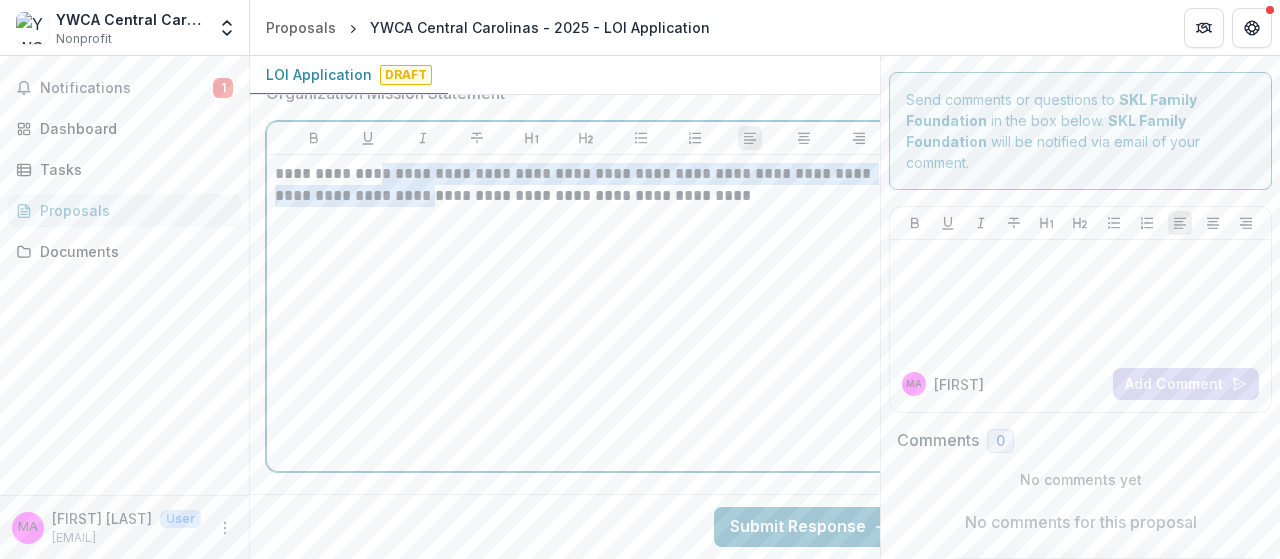 scroll, scrollTop: 846, scrollLeft: 0, axis: vertical 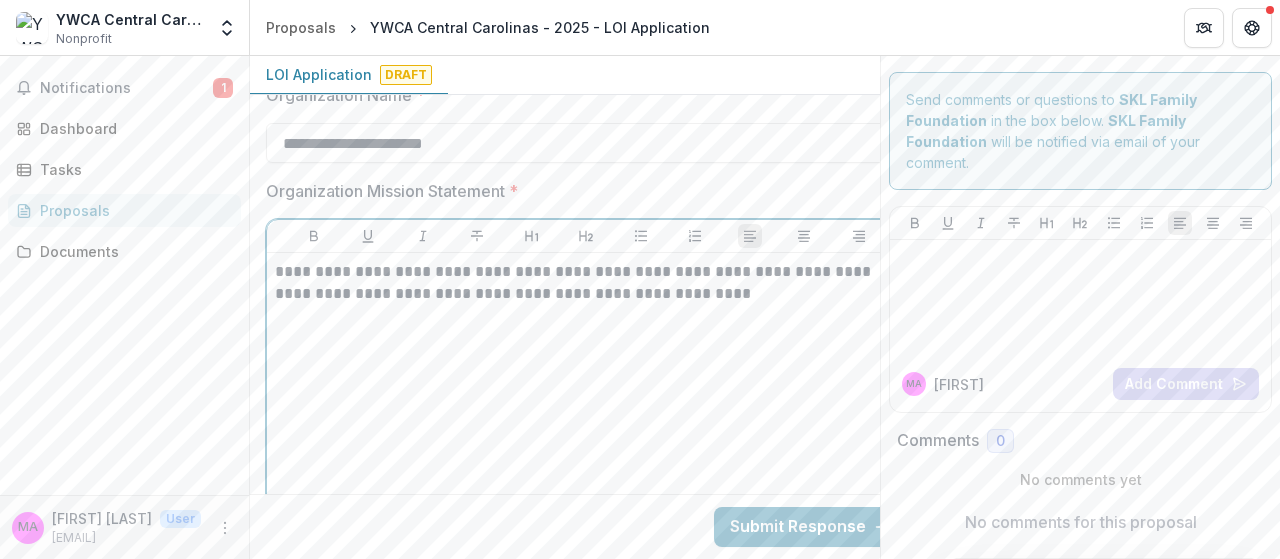 click on "**********" at bounding box center [586, 411] 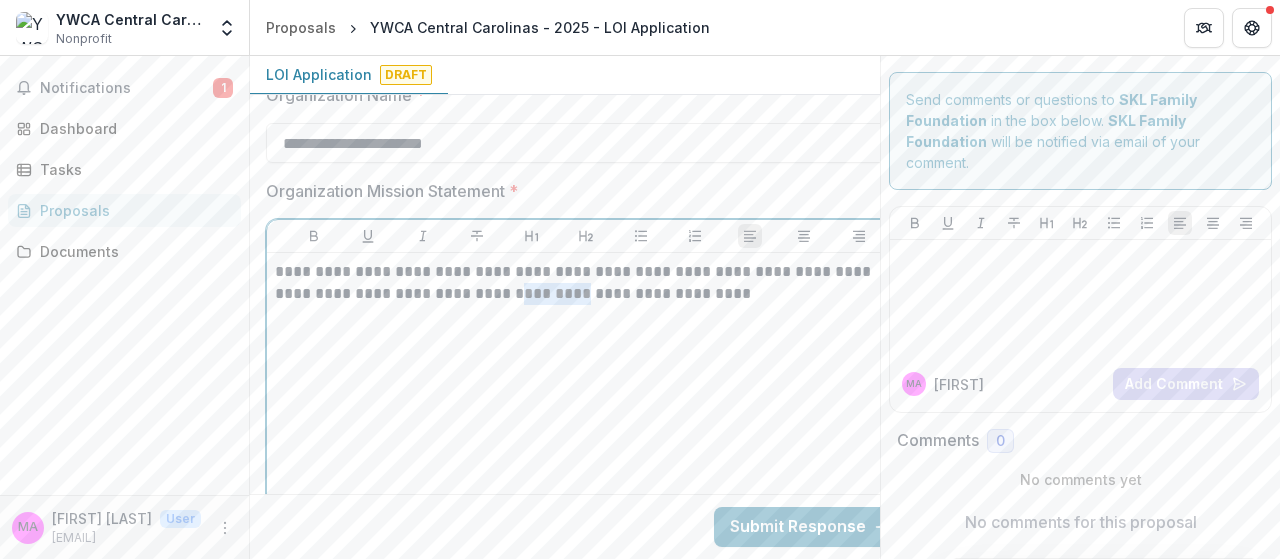 click on "**********" at bounding box center (586, 411) 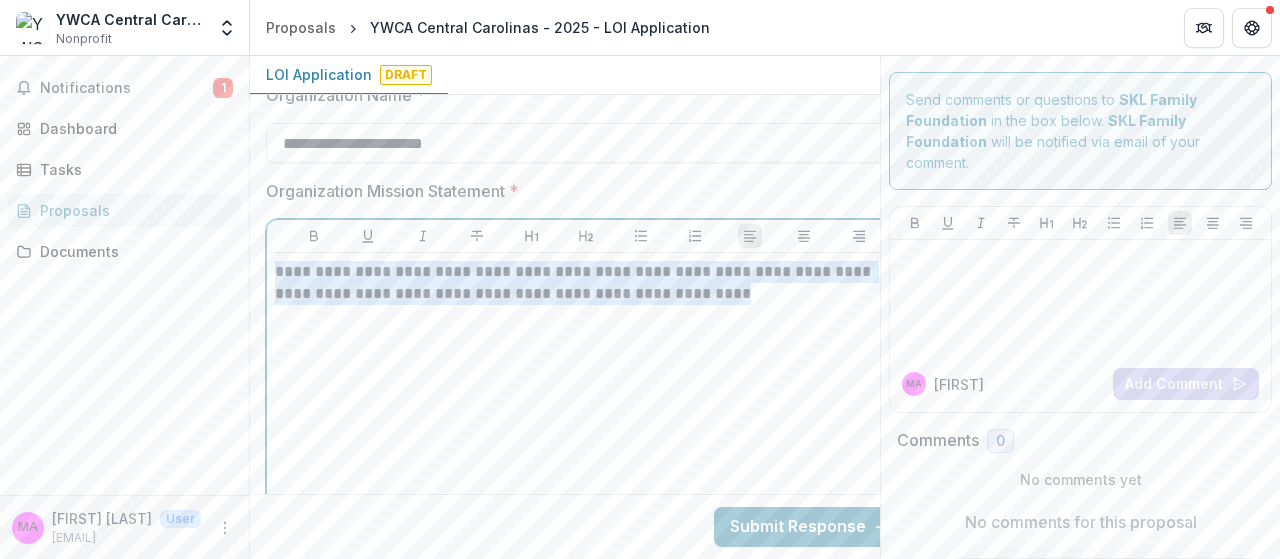 click on "**********" at bounding box center (586, 411) 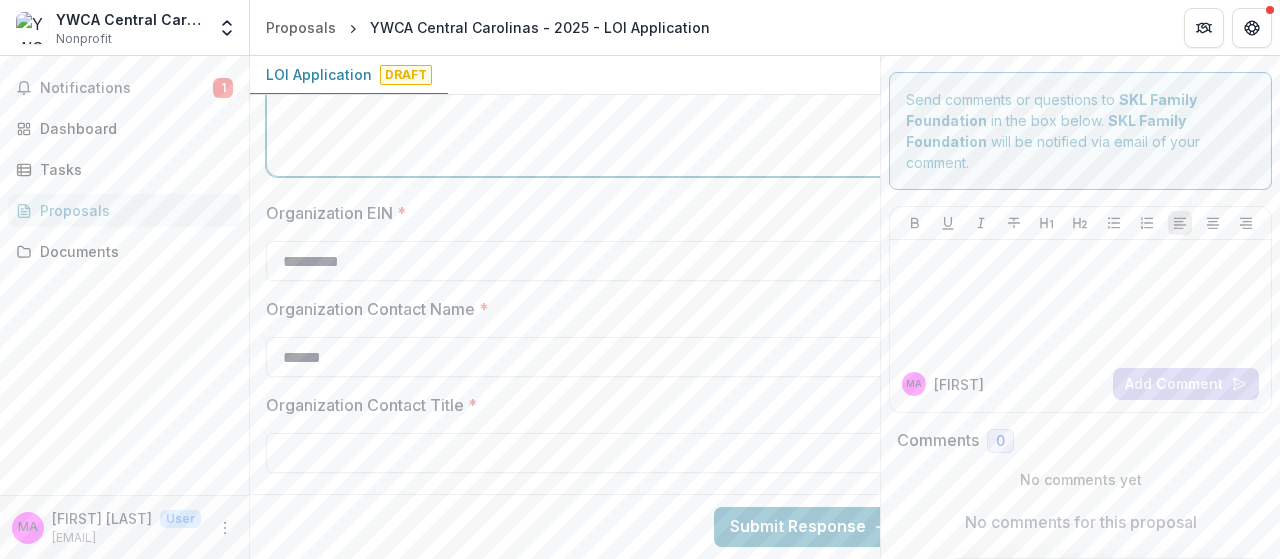 scroll, scrollTop: 1246, scrollLeft: 0, axis: vertical 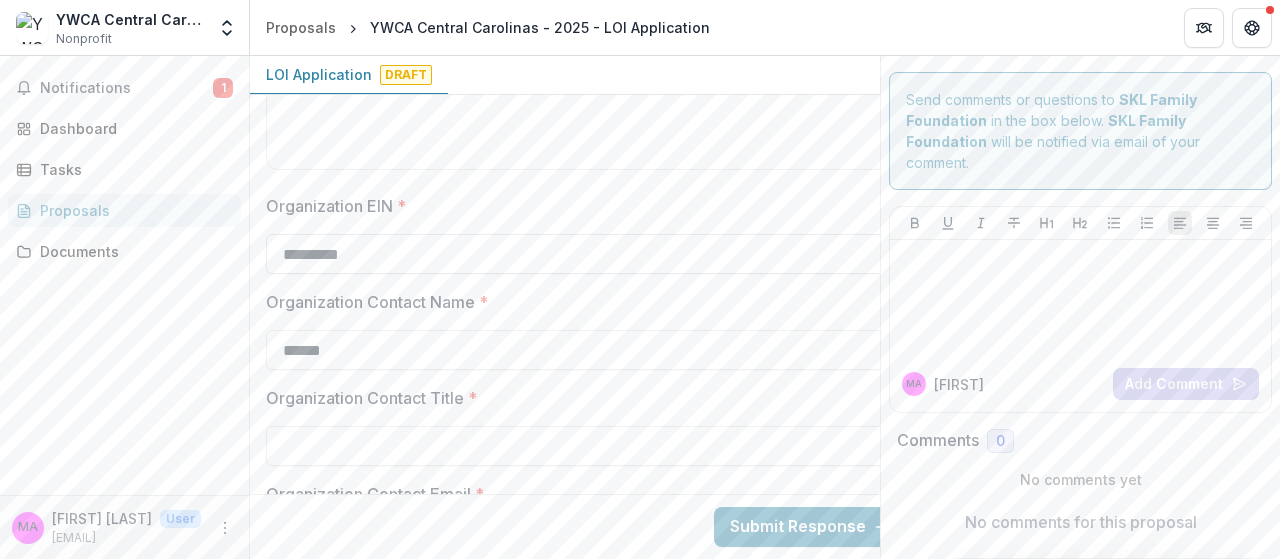 click on "*********" at bounding box center [586, 254] 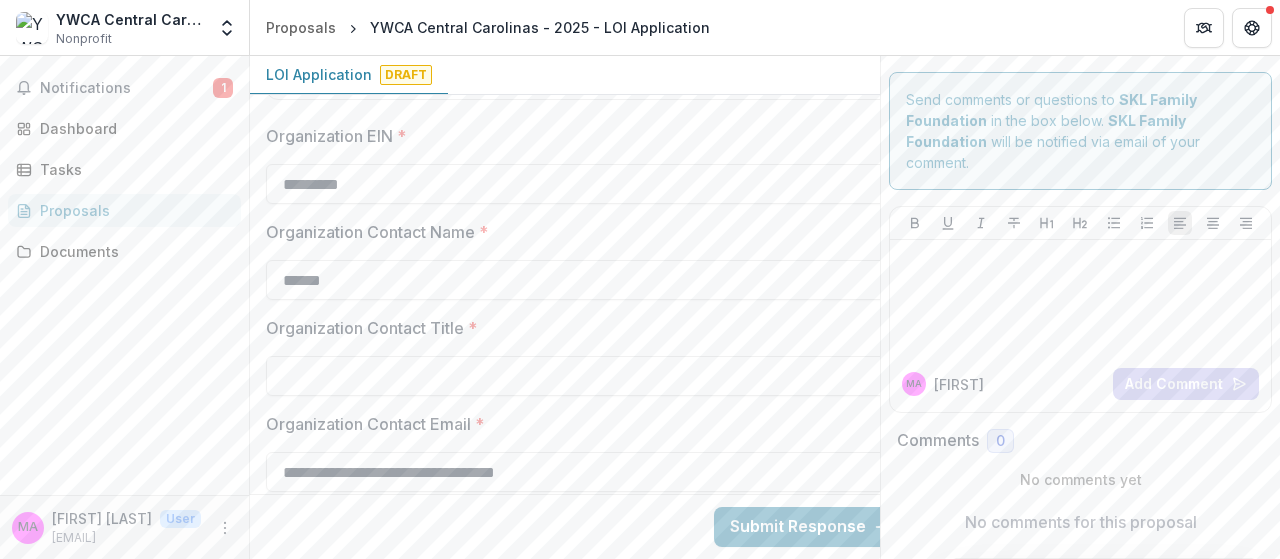 scroll, scrollTop: 1346, scrollLeft: 0, axis: vertical 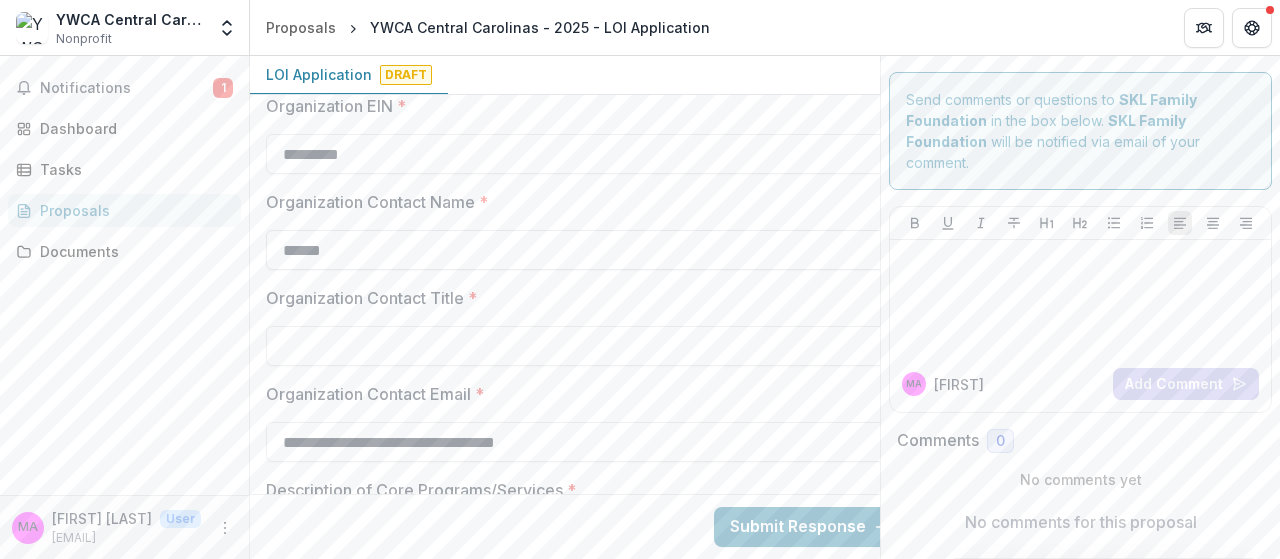 click on "******" at bounding box center (586, 250) 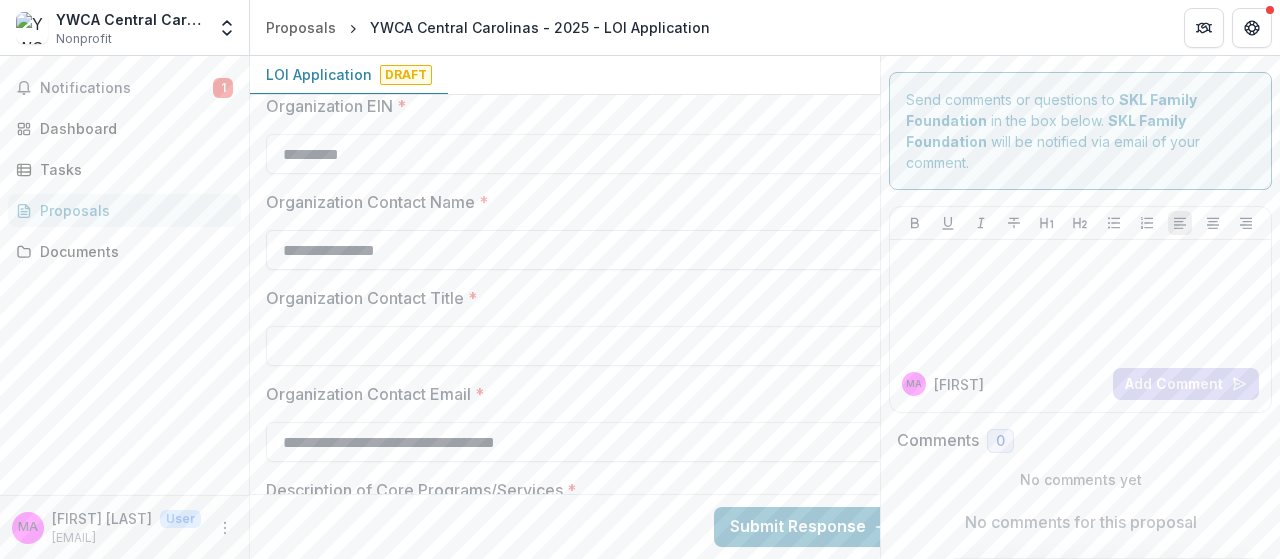 type on "**********" 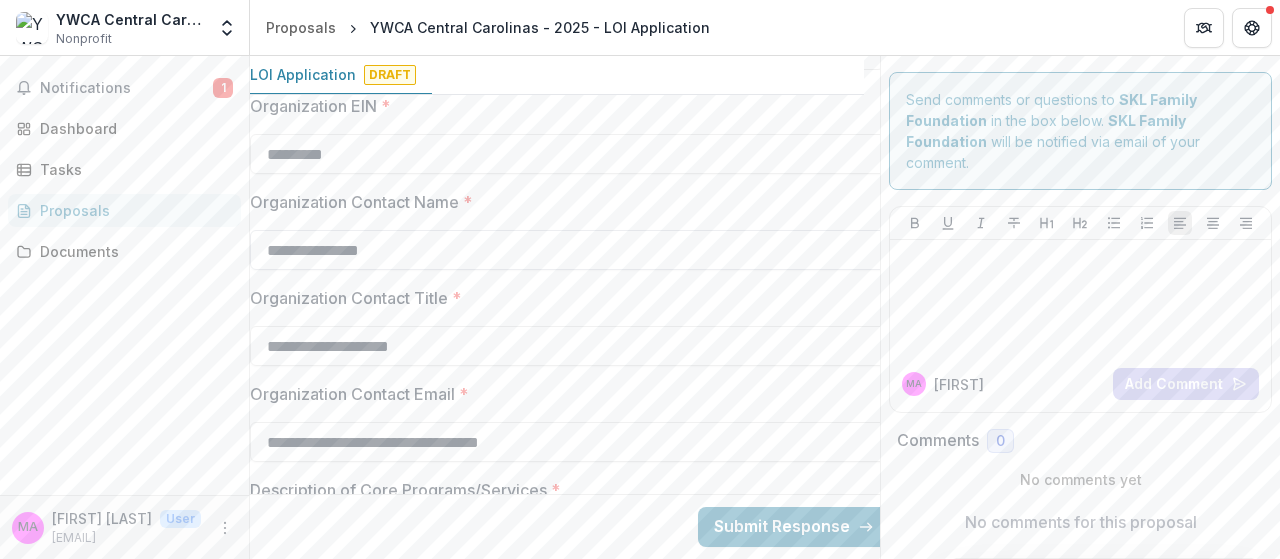 type on "**********" 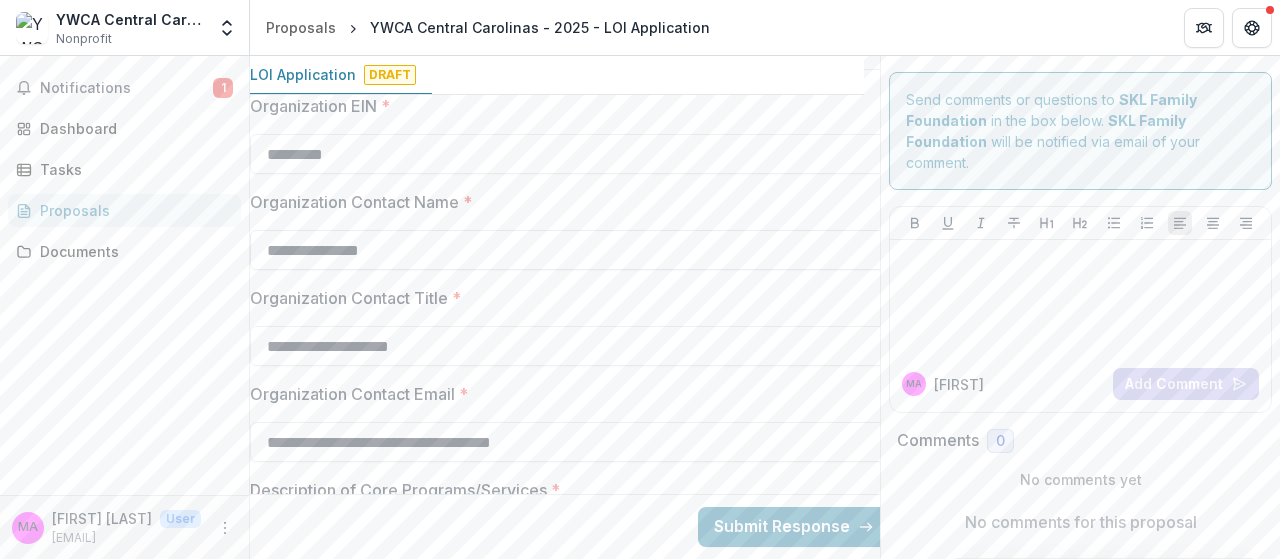 type on "**********" 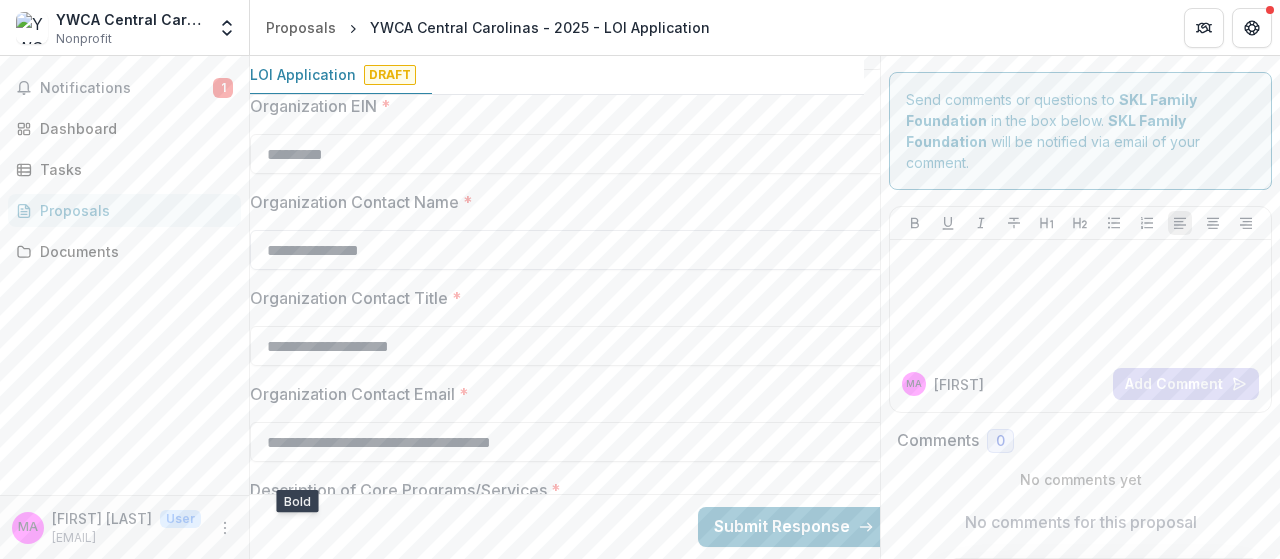 type 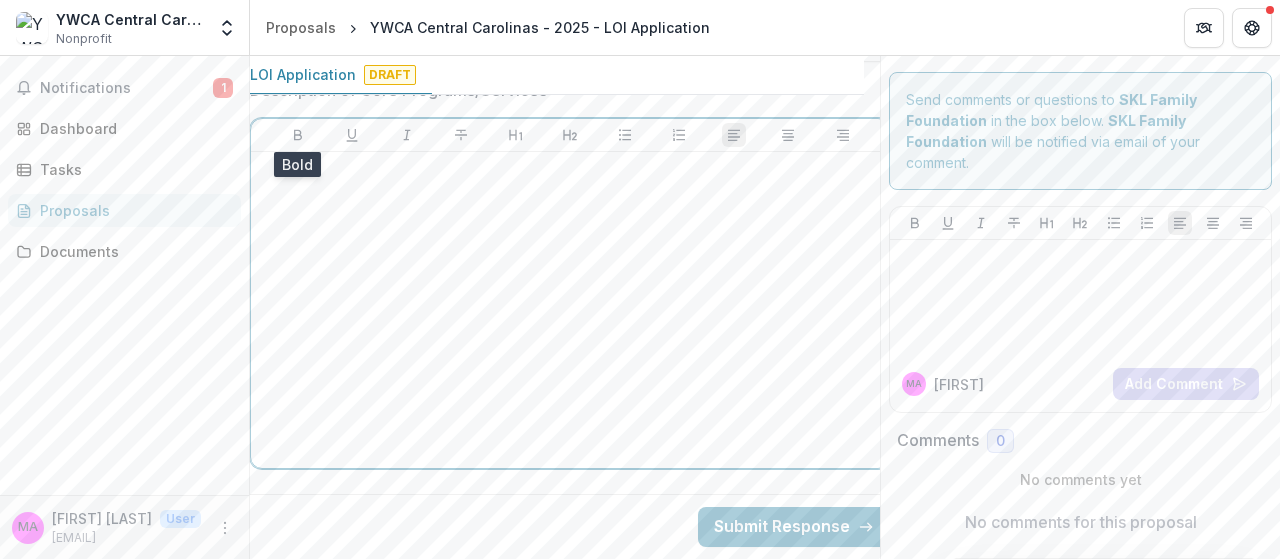 scroll, scrollTop: 1646, scrollLeft: 16, axis: both 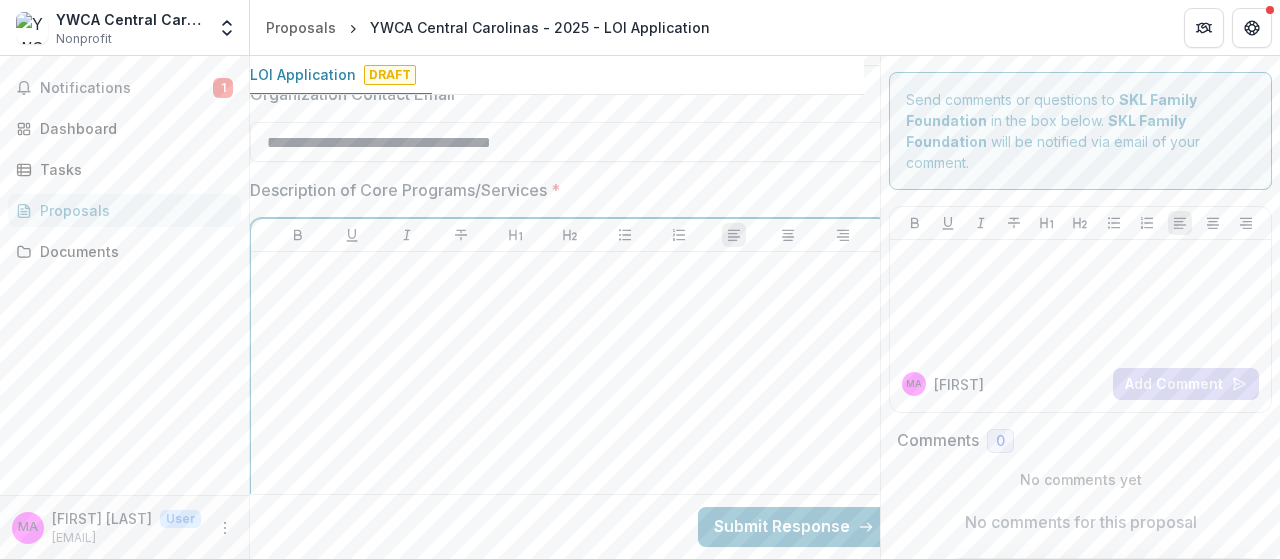 click at bounding box center [570, 410] 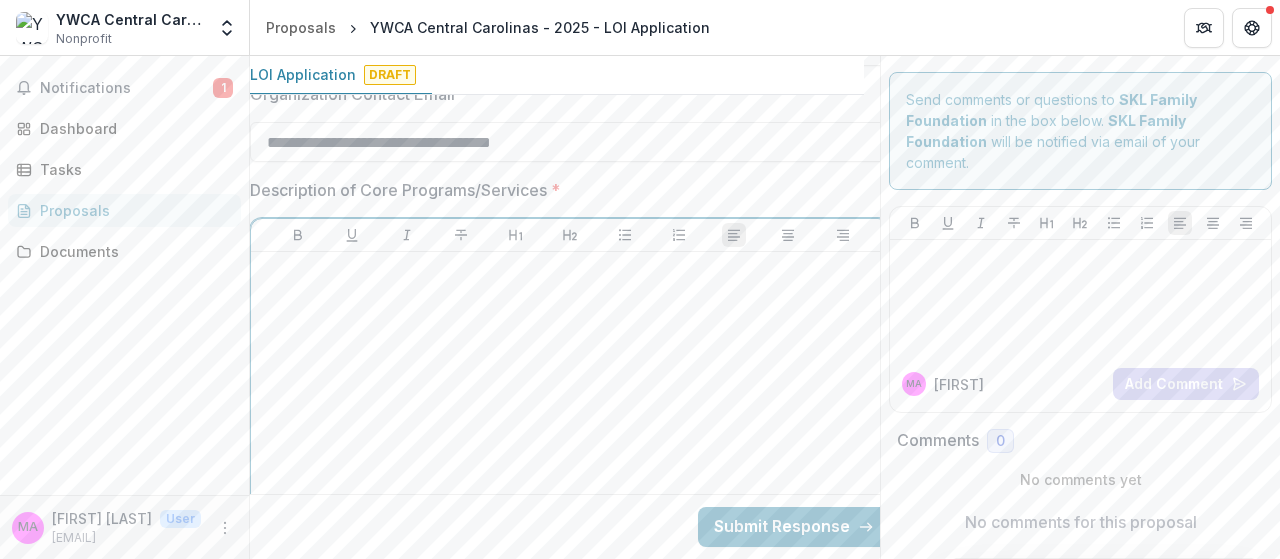 click at bounding box center (570, 410) 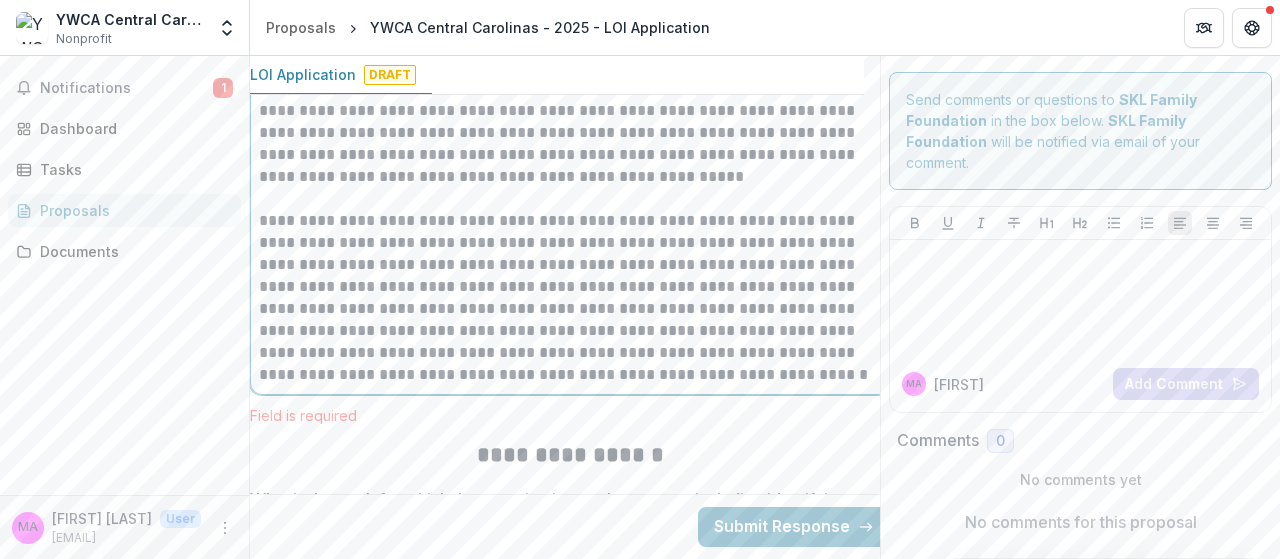 scroll, scrollTop: 2378, scrollLeft: 16, axis: both 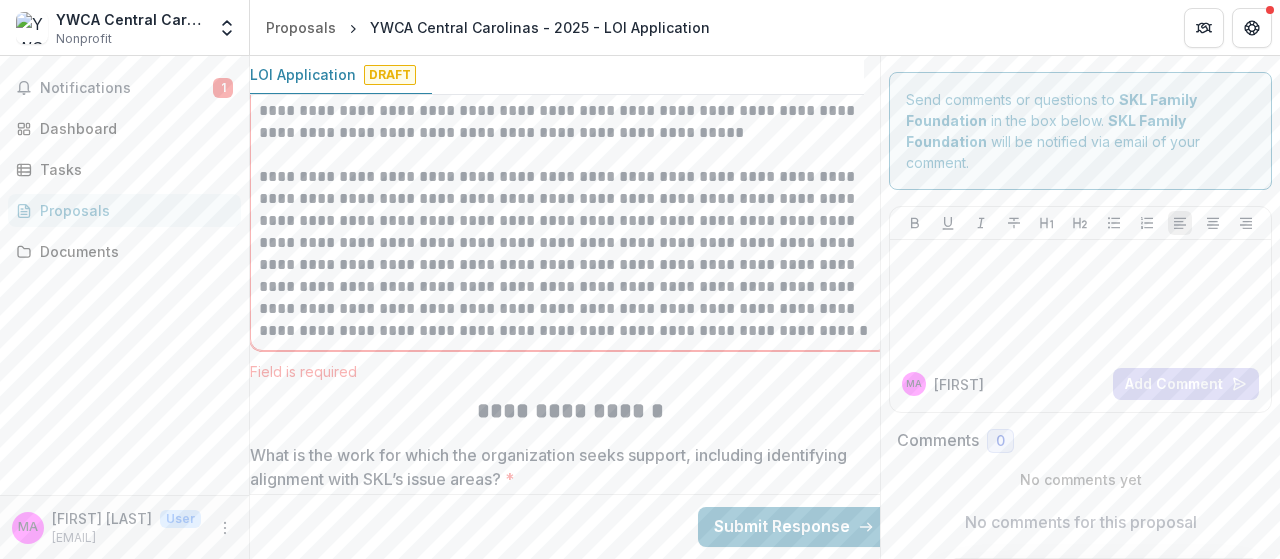 click on "**********" at bounding box center (570, 1160) 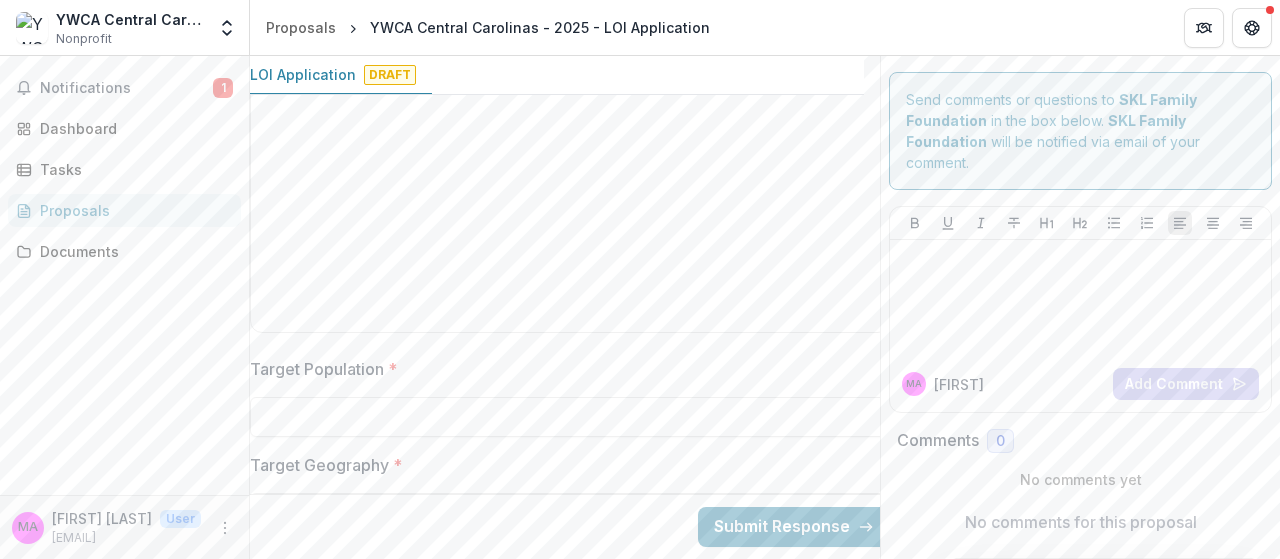 scroll, scrollTop: 2778, scrollLeft: 16, axis: both 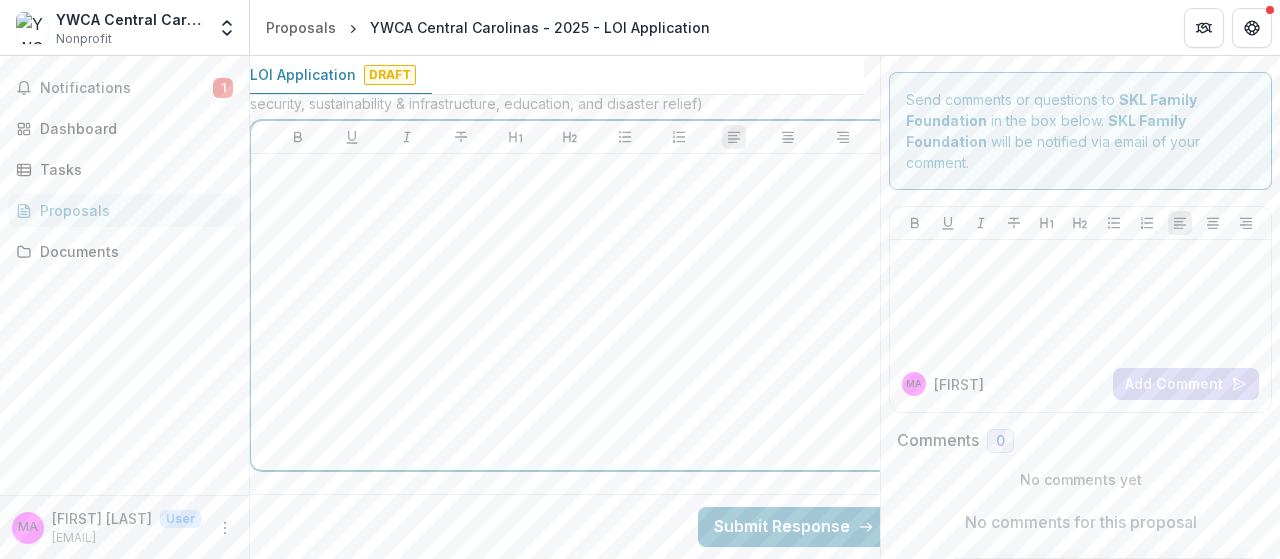 click at bounding box center [570, 312] 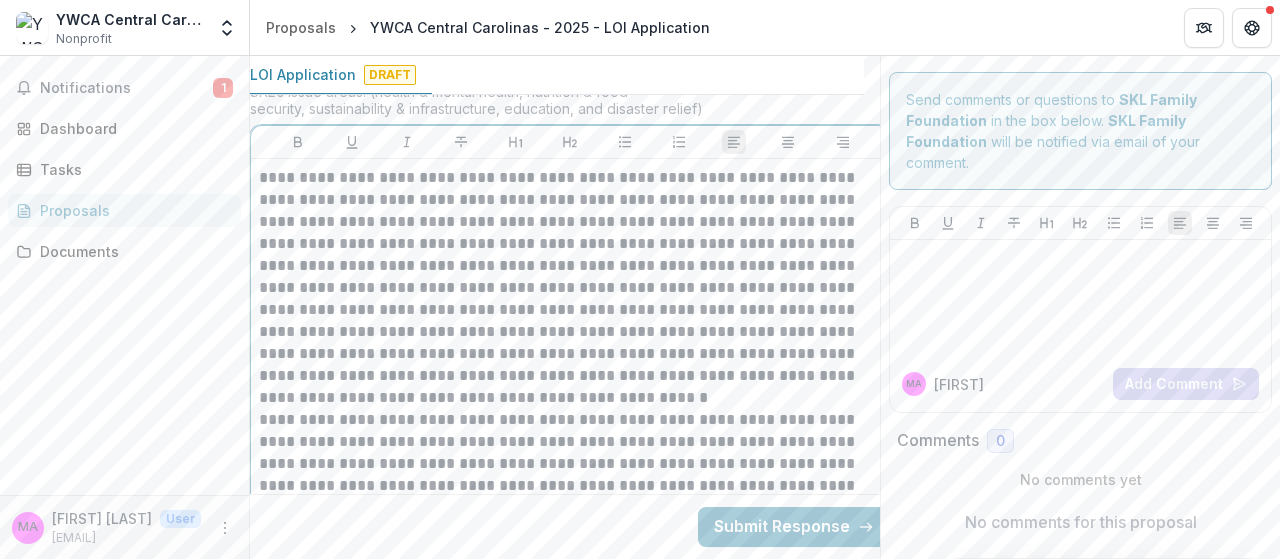scroll, scrollTop: 2742, scrollLeft: 16, axis: both 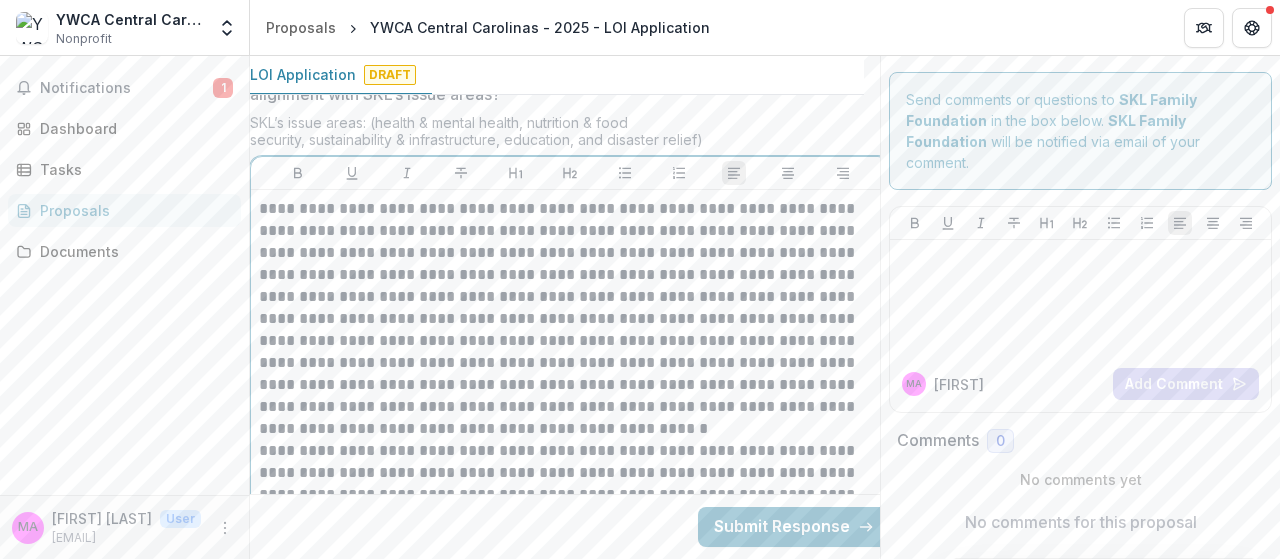 click on "**********" at bounding box center [570, 319] 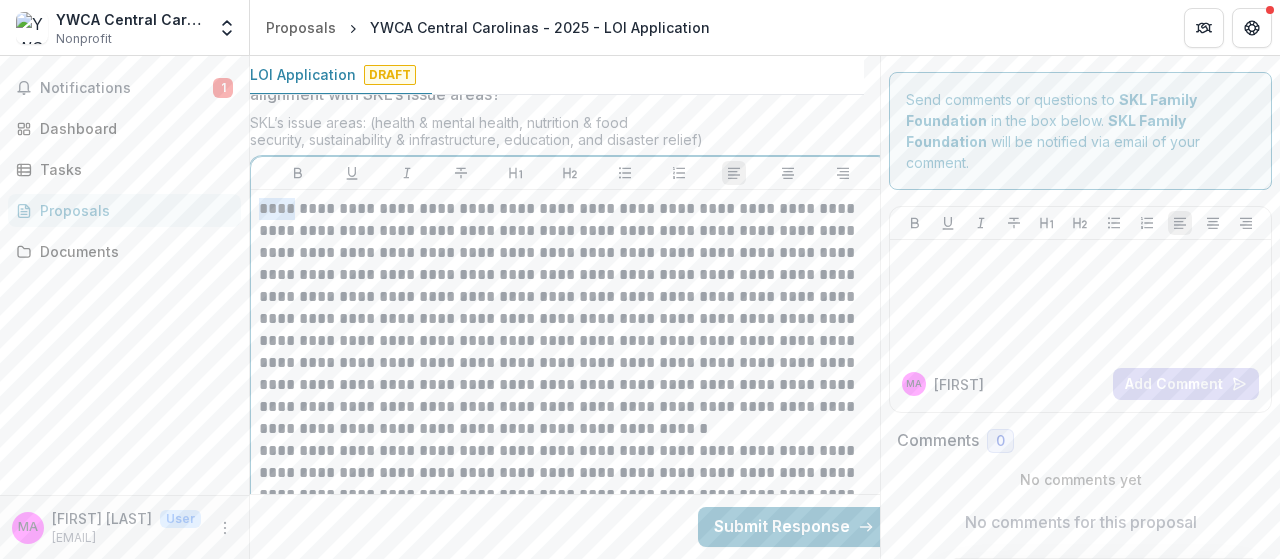 click on "**********" at bounding box center (570, 319) 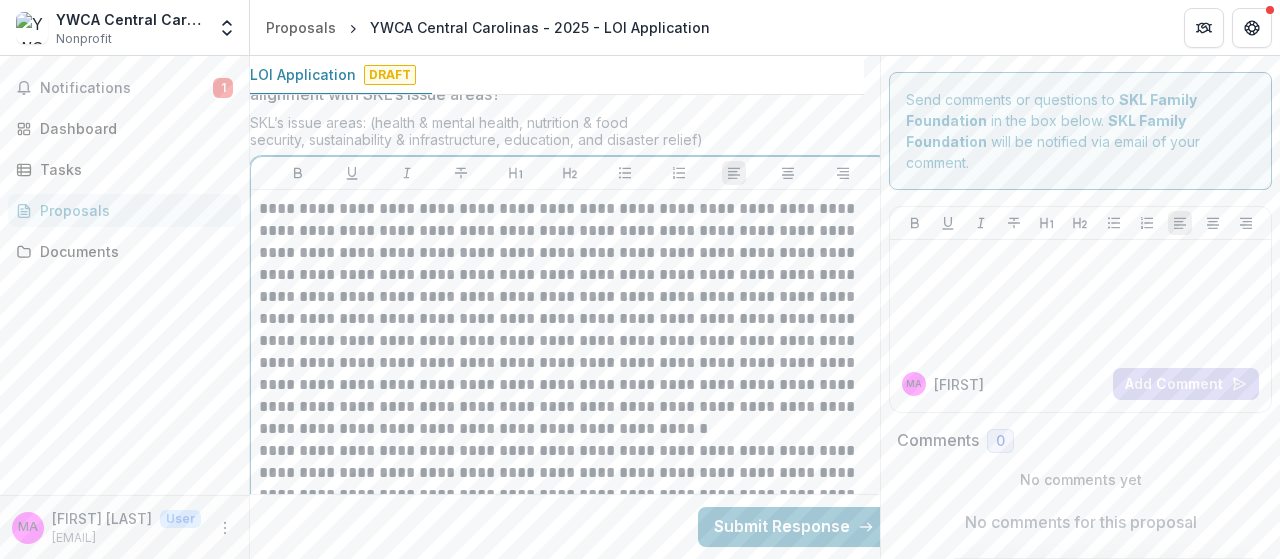 click on "**********" at bounding box center (570, 319) 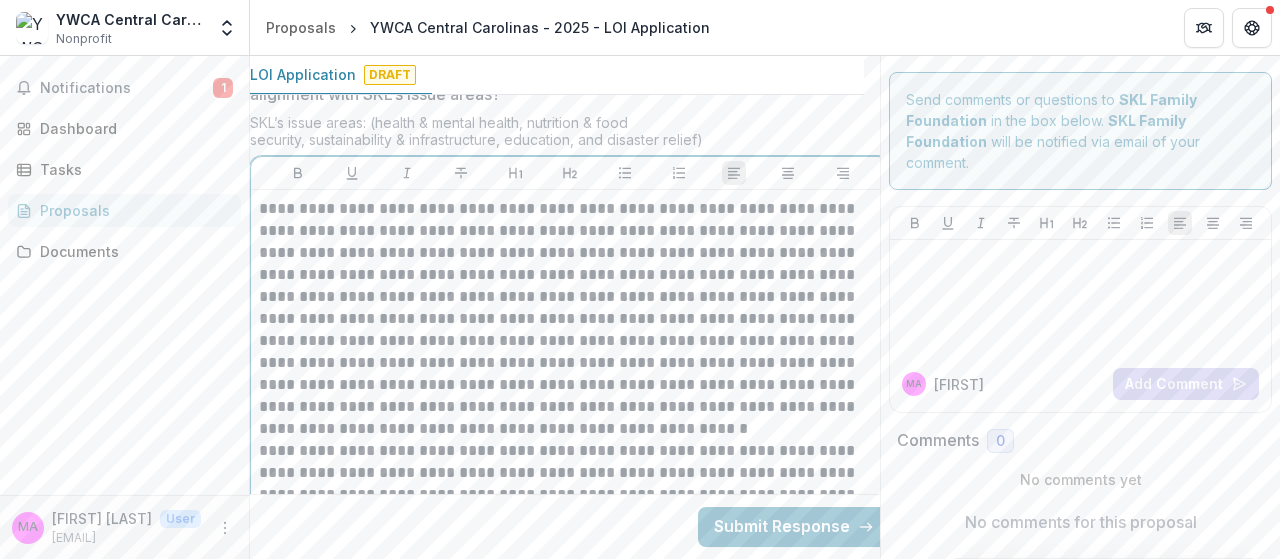 click on "**********" at bounding box center [570, 319] 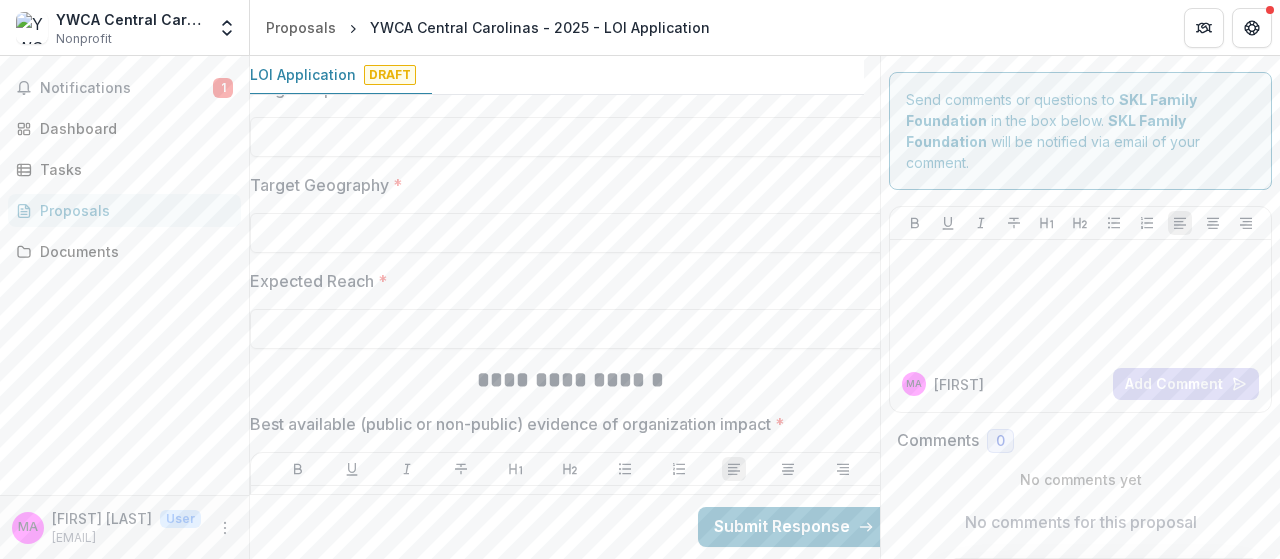 scroll, scrollTop: 3642, scrollLeft: 16, axis: both 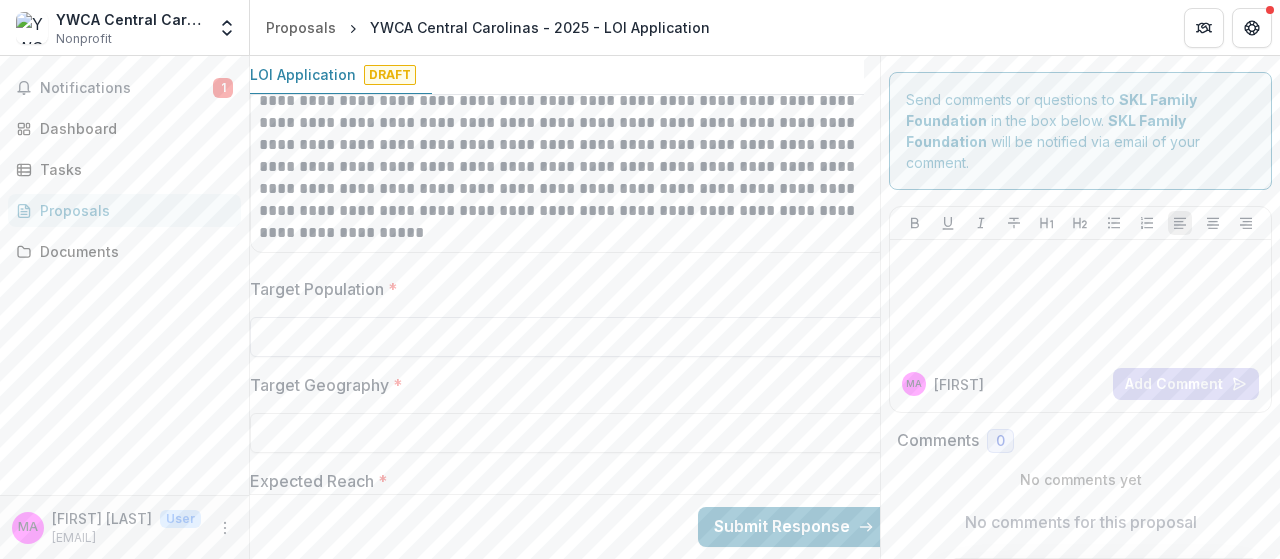 click on "Target Population *" at bounding box center [570, 337] 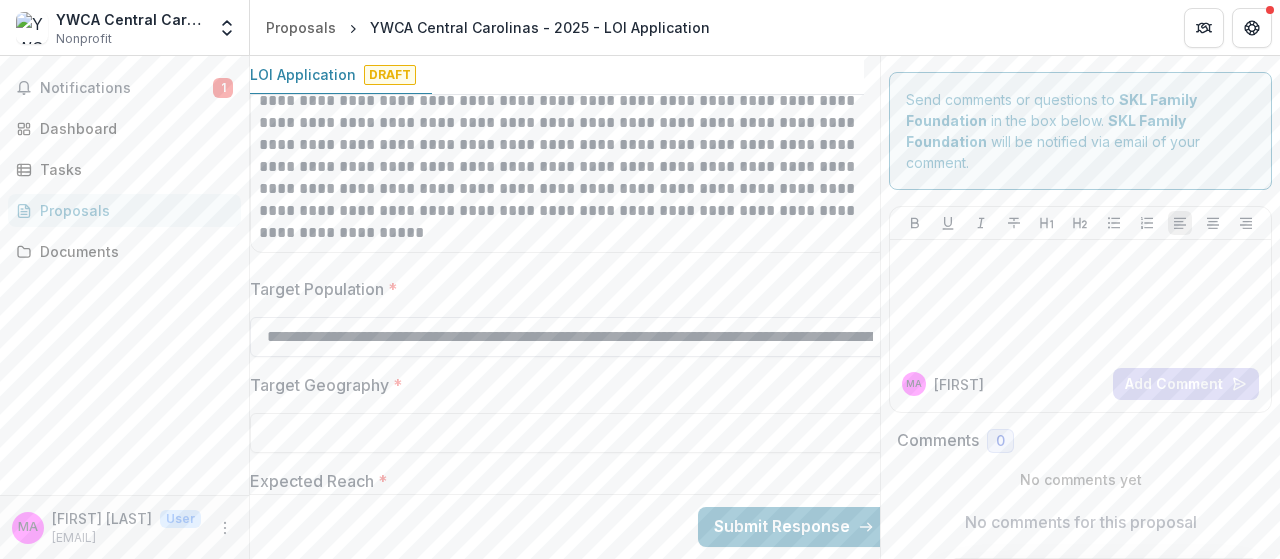 scroll, scrollTop: 0, scrollLeft: 852, axis: horizontal 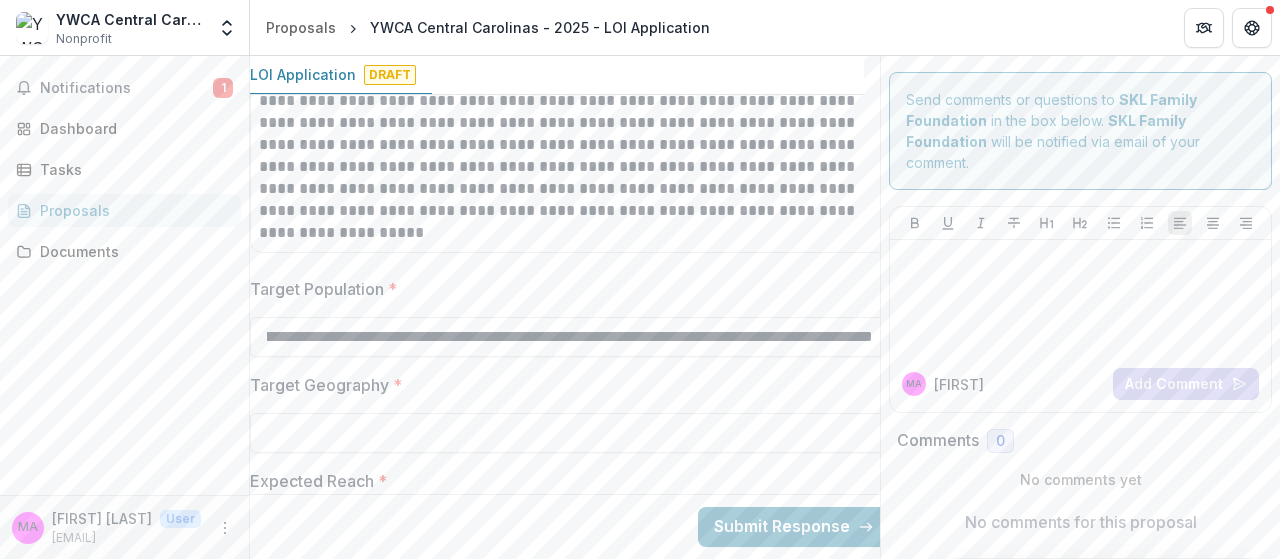 type on "**********" 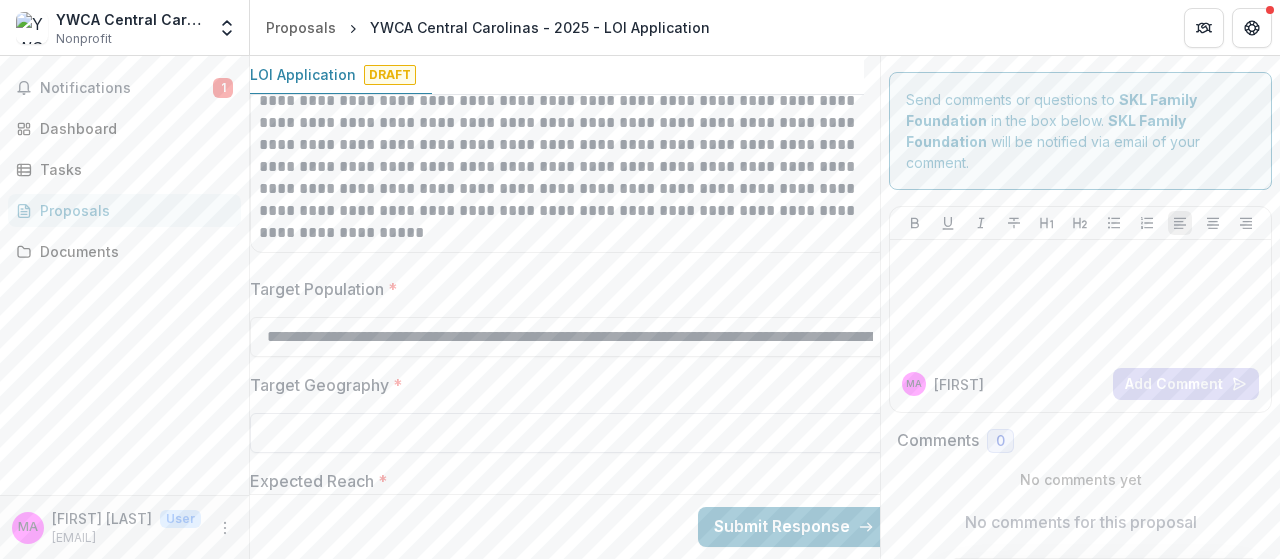 click on "Target Geography *" at bounding box center (570, 433) 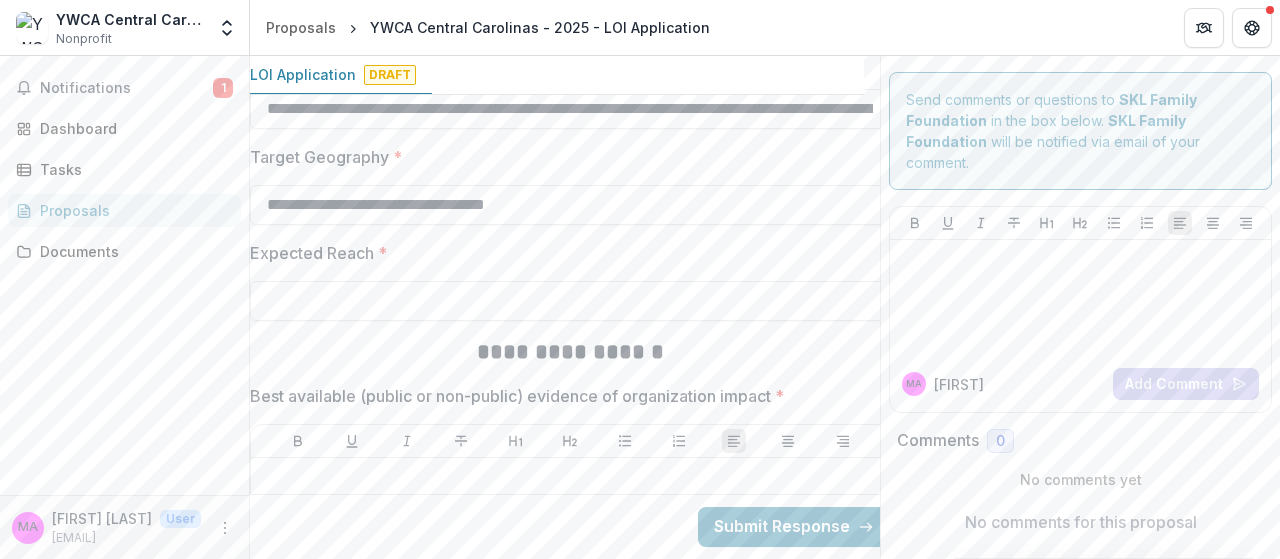 scroll, scrollTop: 3842, scrollLeft: 16, axis: both 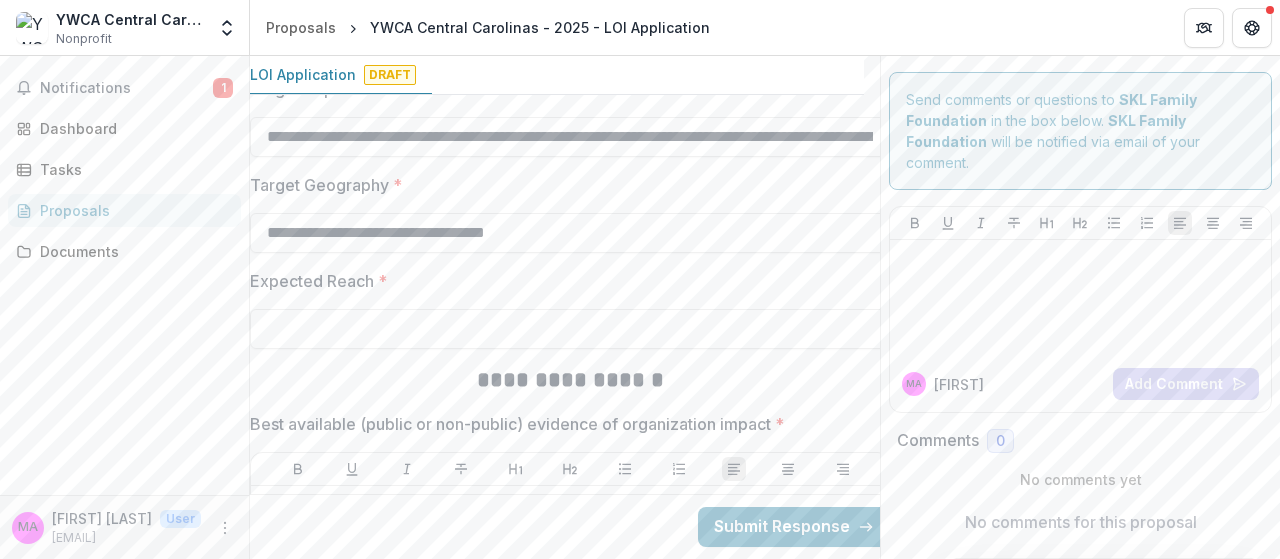 type on "**********" 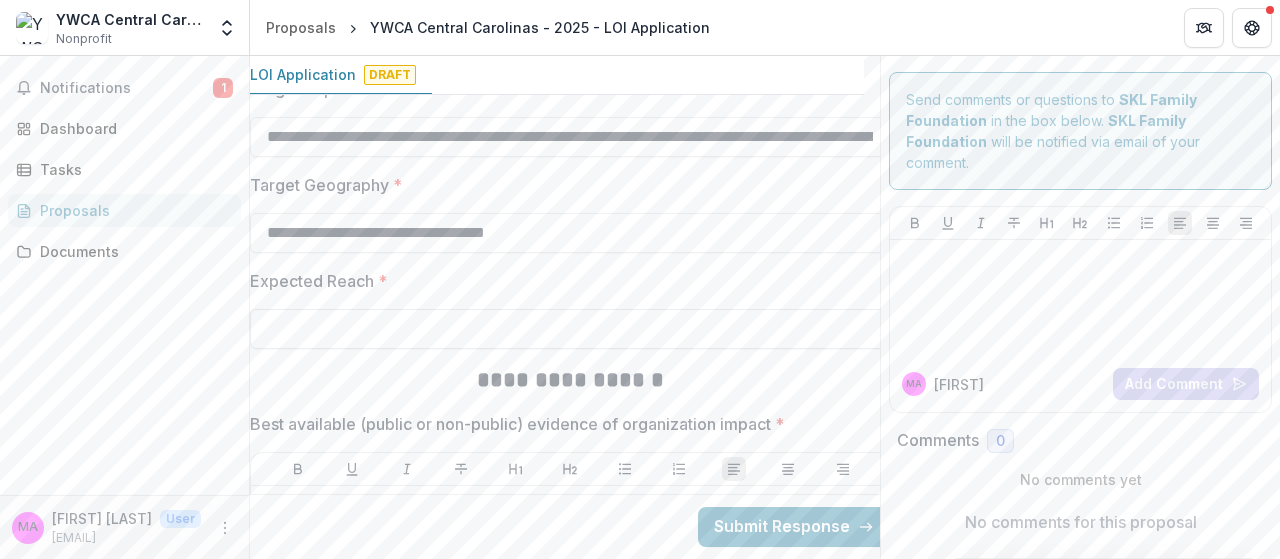 click on "Expected Reach *" at bounding box center (570, 329) 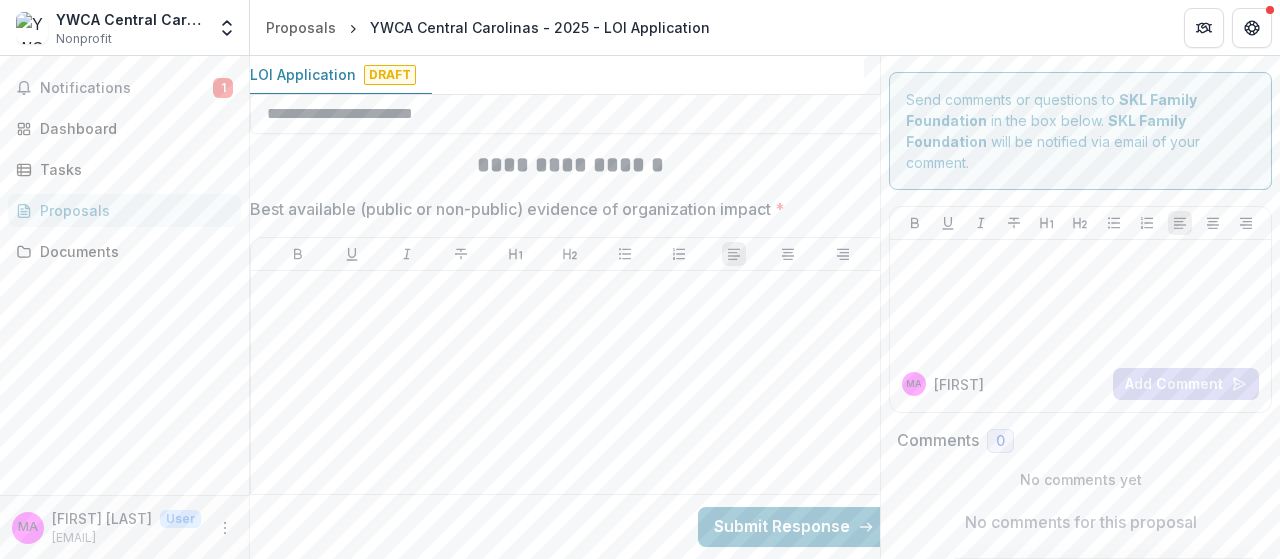 scroll, scrollTop: 4142, scrollLeft: 16, axis: both 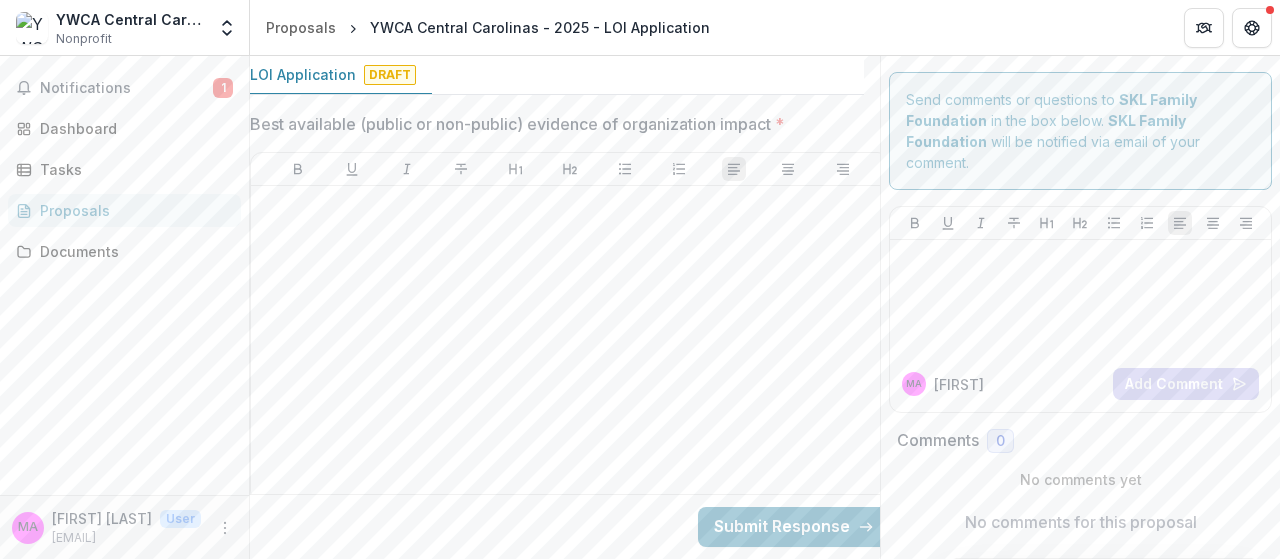 type on "**********" 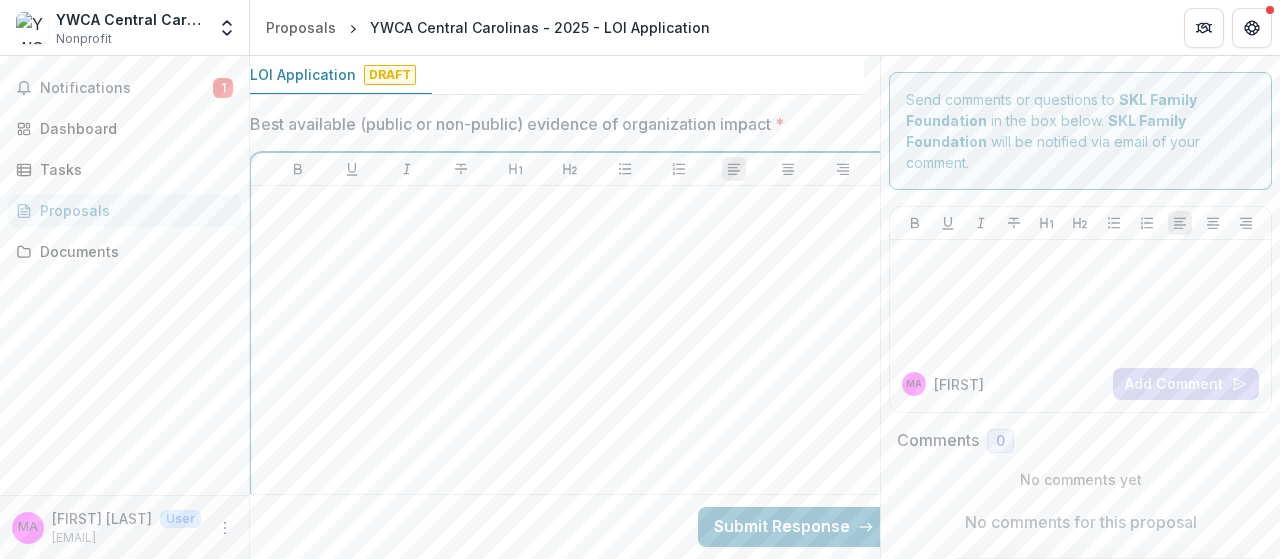 click at bounding box center (570, 344) 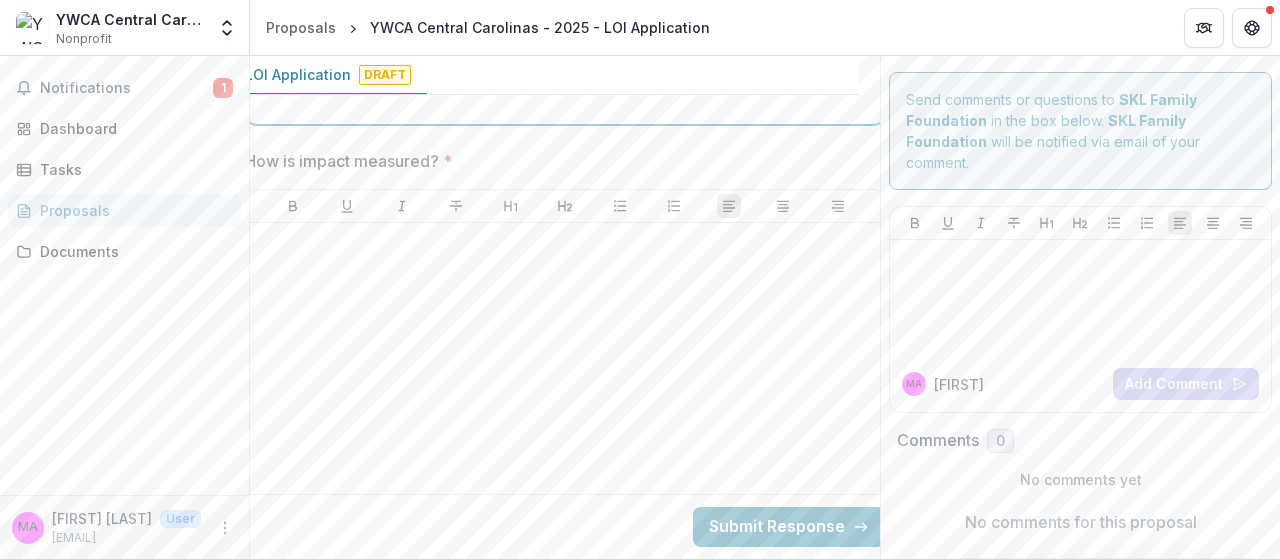 scroll, scrollTop: 4642, scrollLeft: 21, axis: both 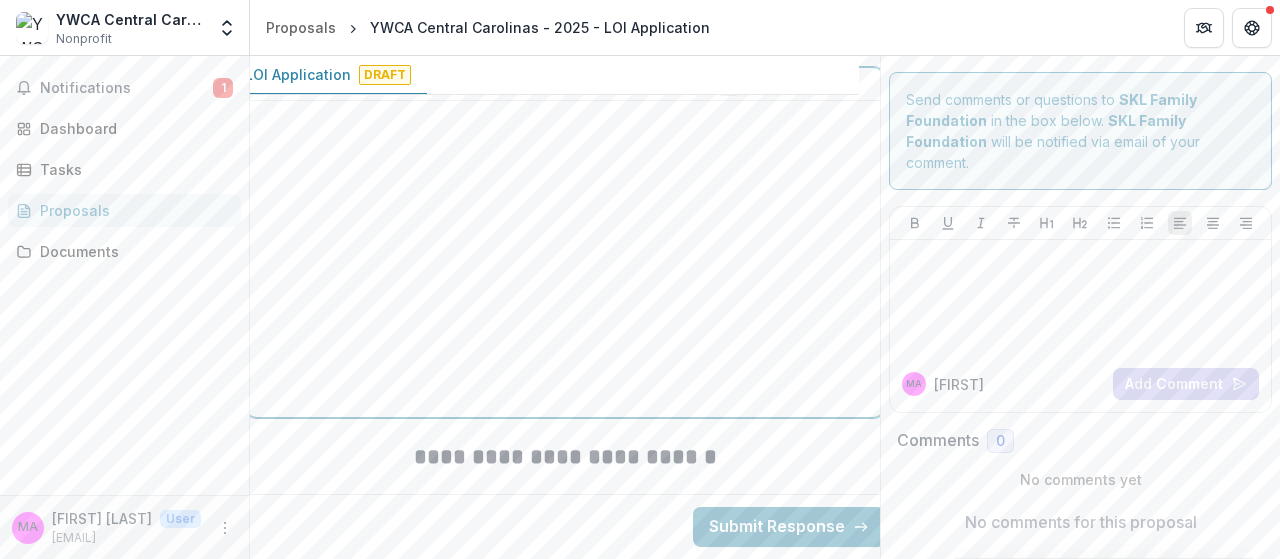 click at bounding box center [565, 259] 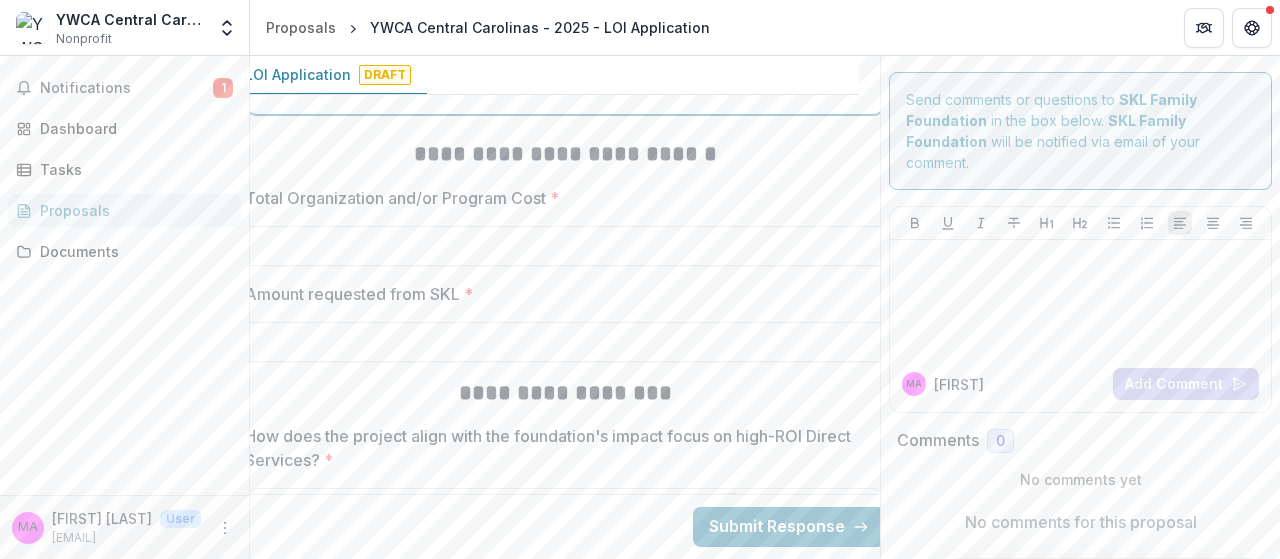 scroll, scrollTop: 4942, scrollLeft: 21, axis: both 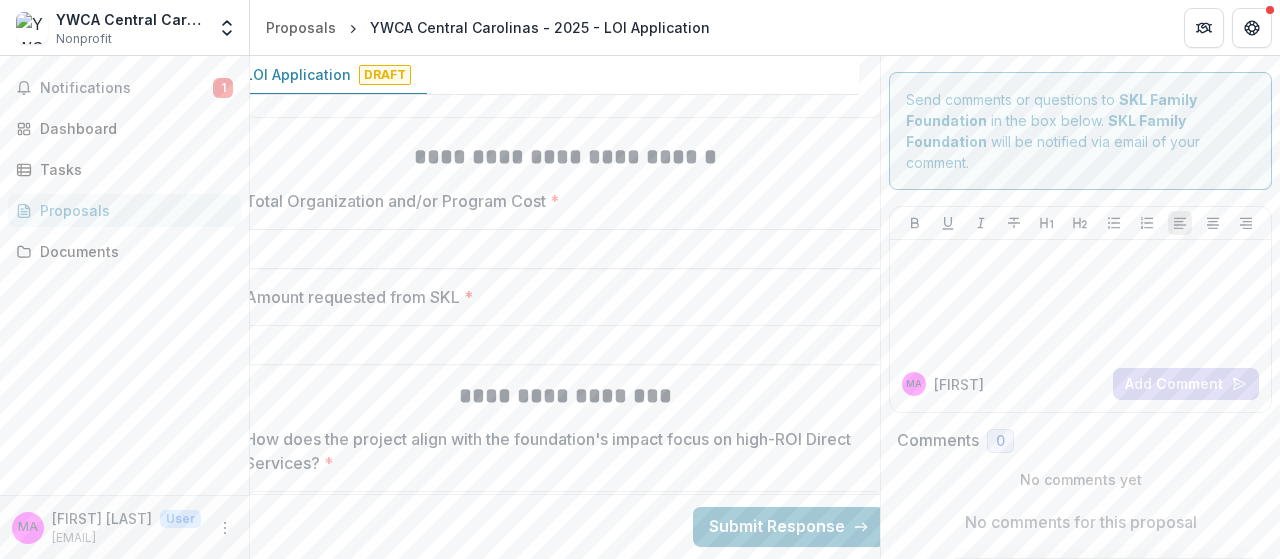 drag, startPoint x: 458, startPoint y: 247, endPoint x: 446, endPoint y: 252, distance: 13 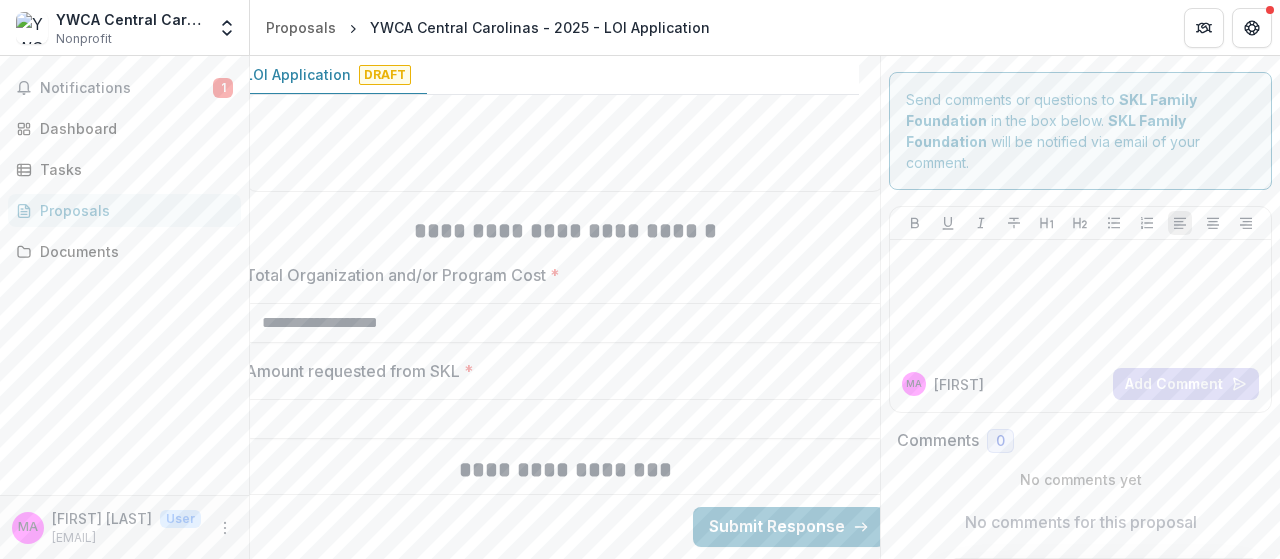 scroll, scrollTop: 4842, scrollLeft: 21, axis: both 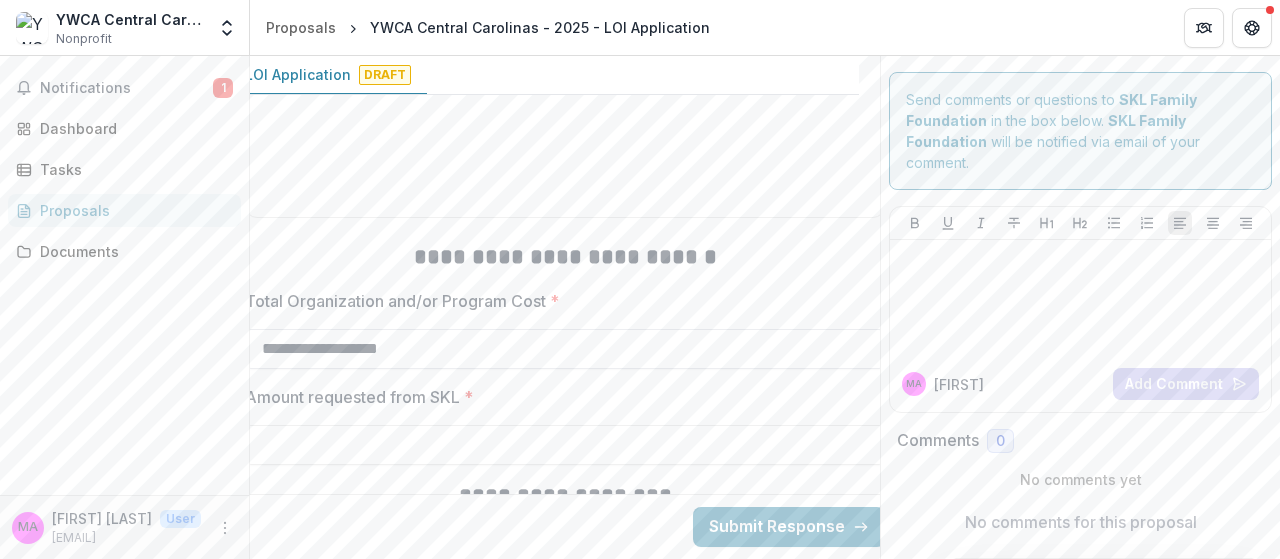 click on "**********" at bounding box center [565, 349] 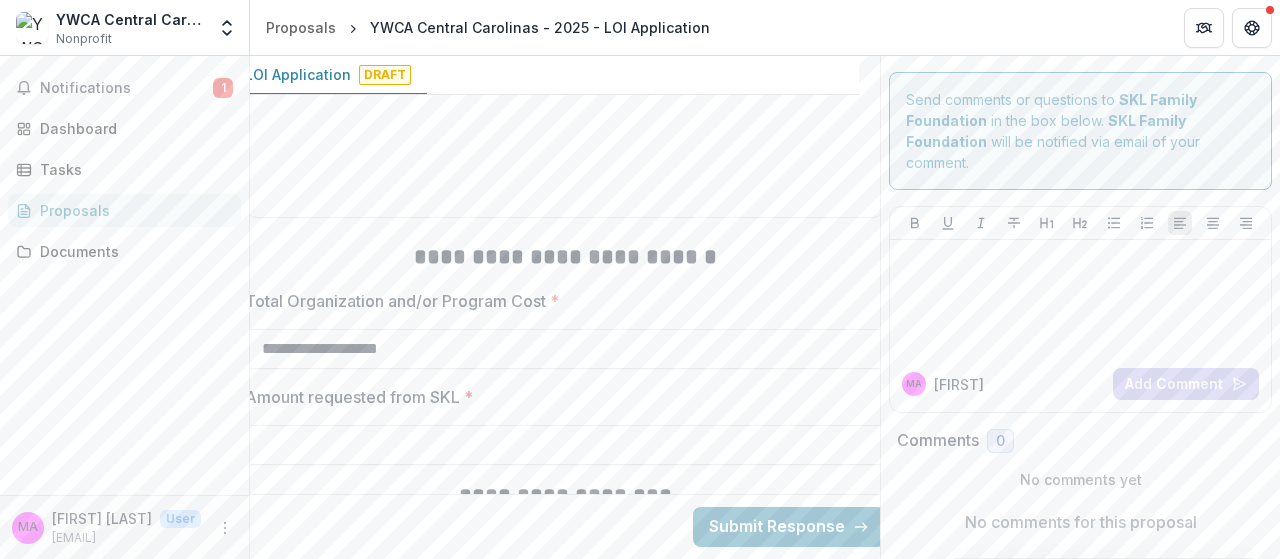 scroll, scrollTop: 4842, scrollLeft: 0, axis: vertical 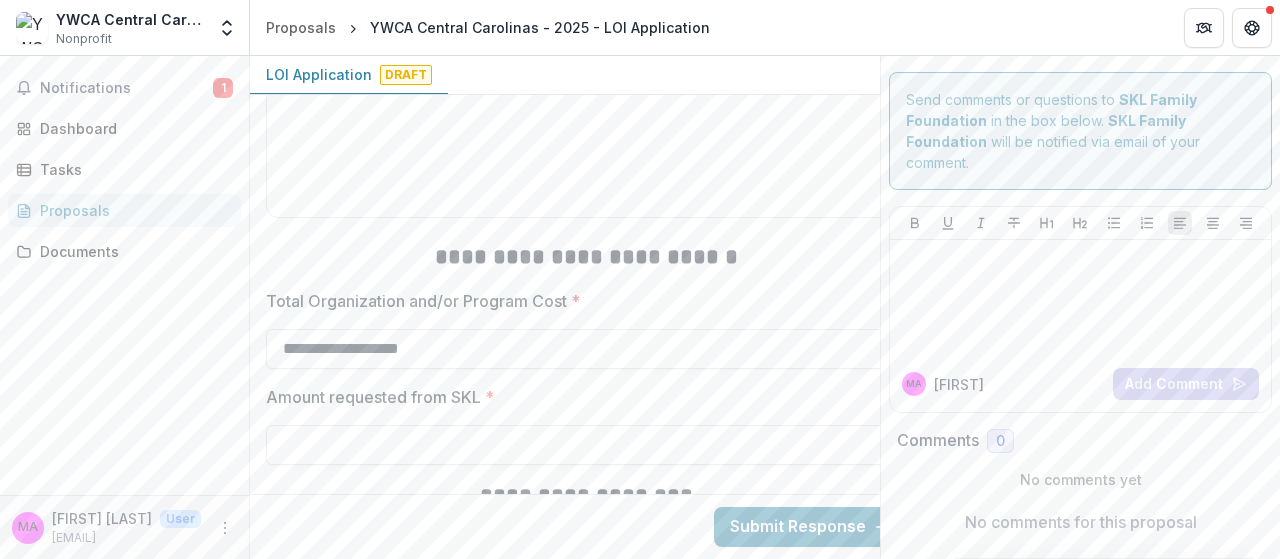 drag, startPoint x: 361, startPoint y: 340, endPoint x: 146, endPoint y: 338, distance: 215.00931 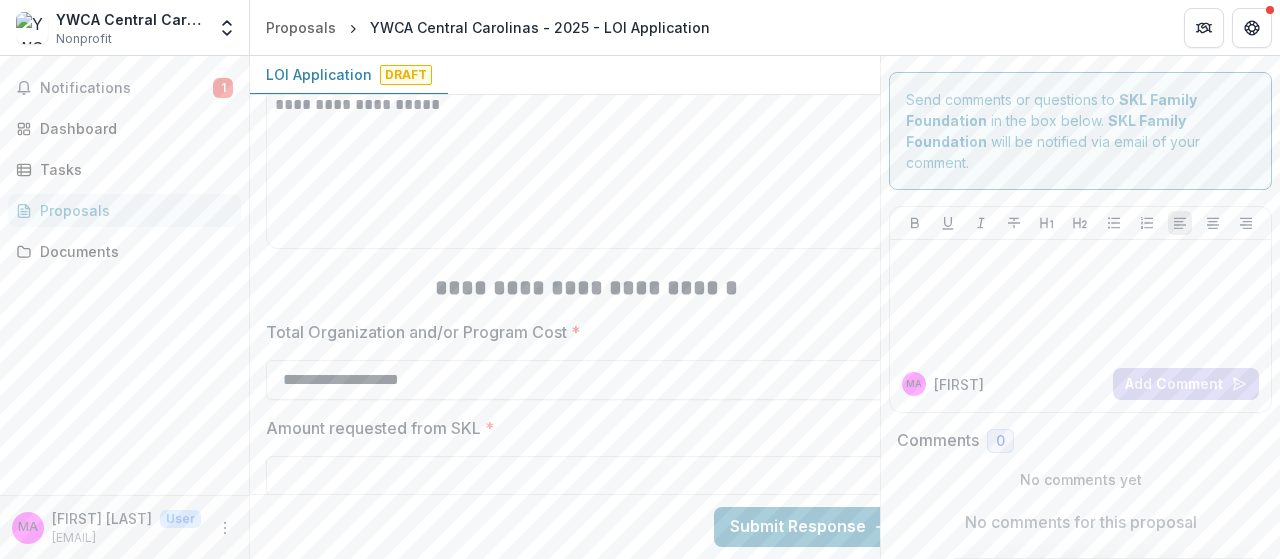 scroll, scrollTop: 4842, scrollLeft: 0, axis: vertical 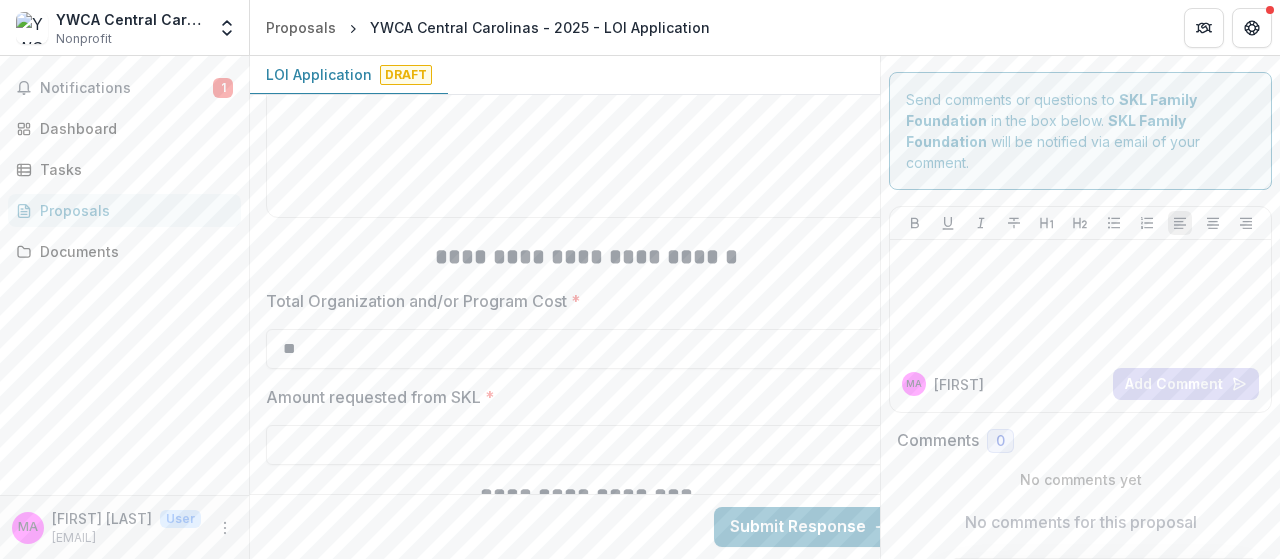 type on "*" 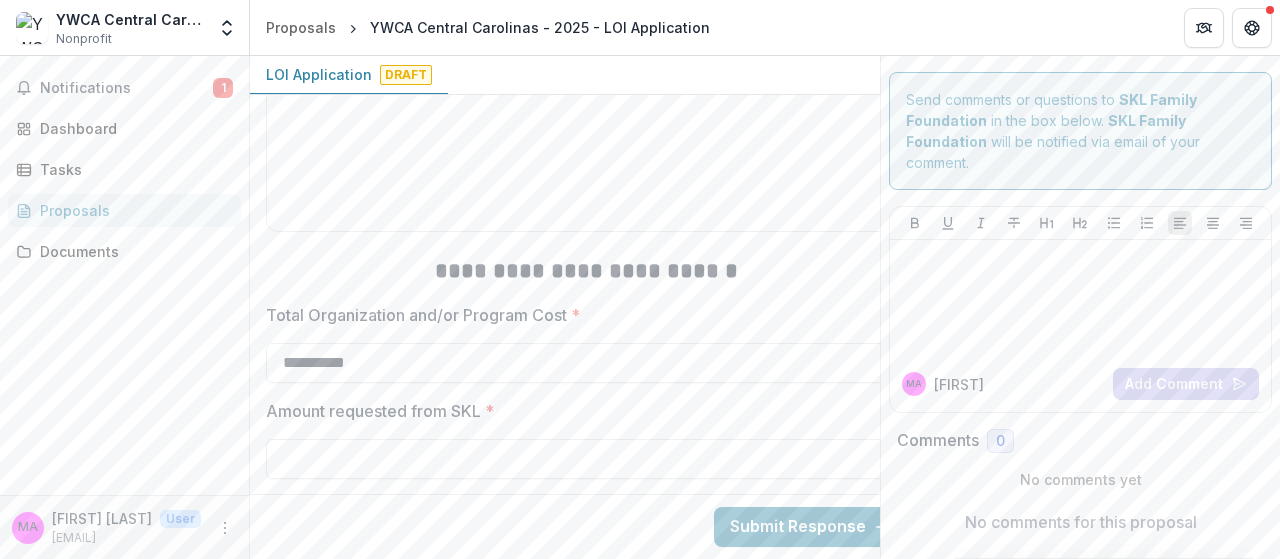 scroll, scrollTop: 4842, scrollLeft: 0, axis: vertical 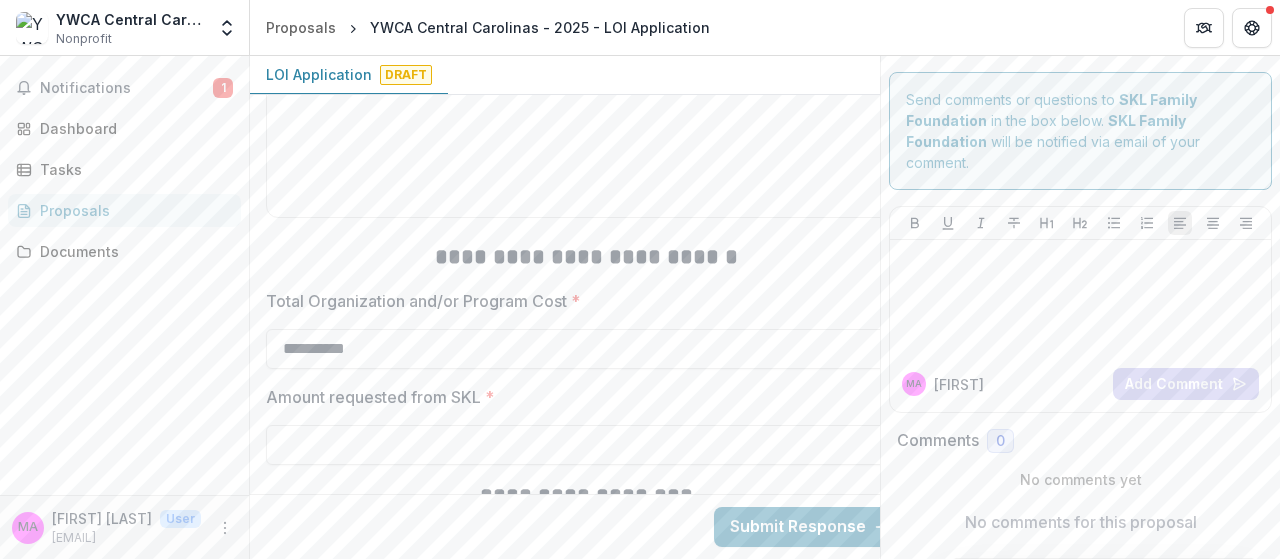 type on "**********" 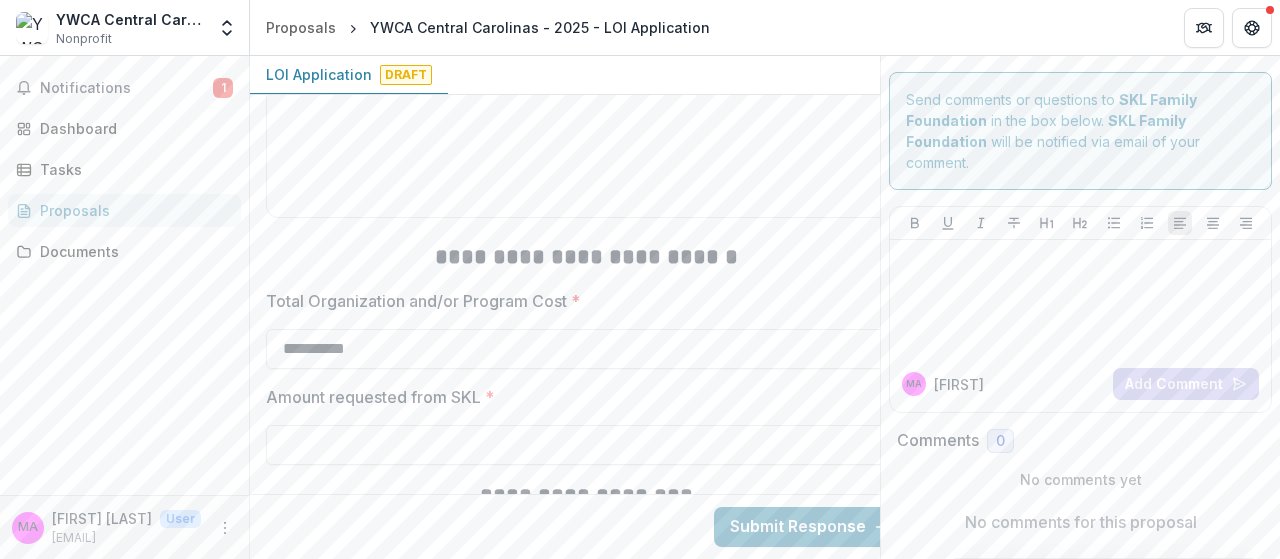 scroll, scrollTop: 5042, scrollLeft: 0, axis: vertical 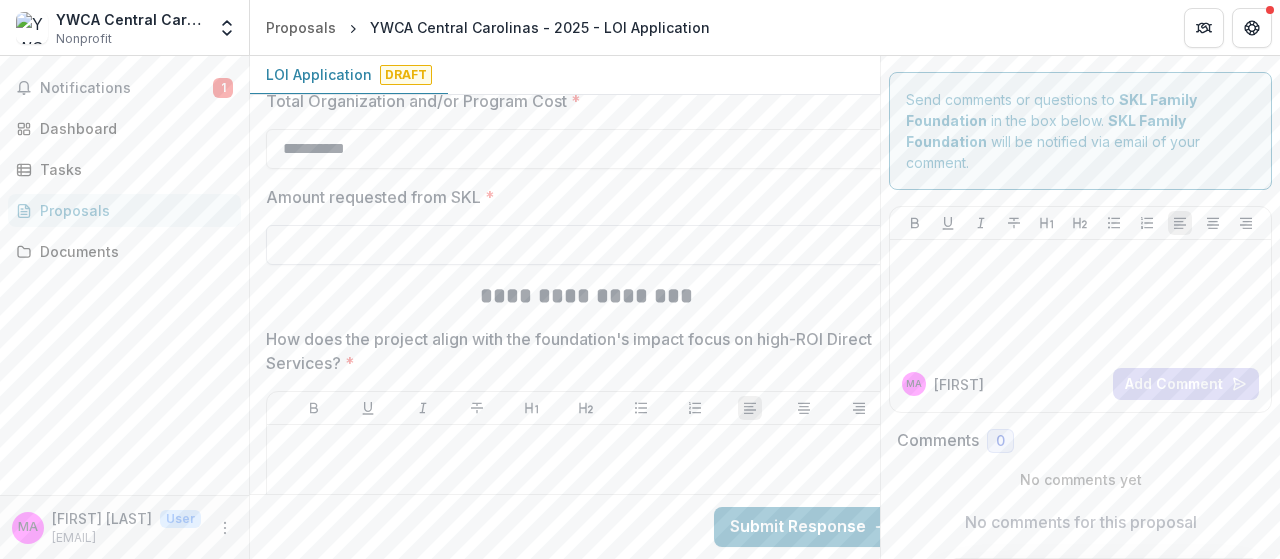 click on "Amount requested from SKL *" at bounding box center (586, 245) 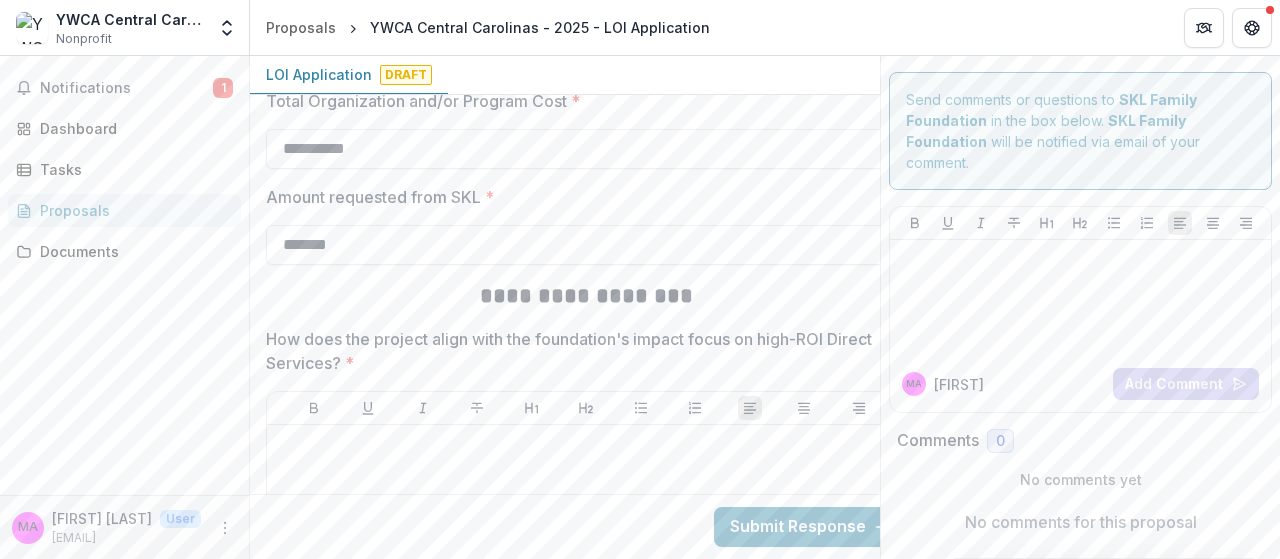type on "*******" 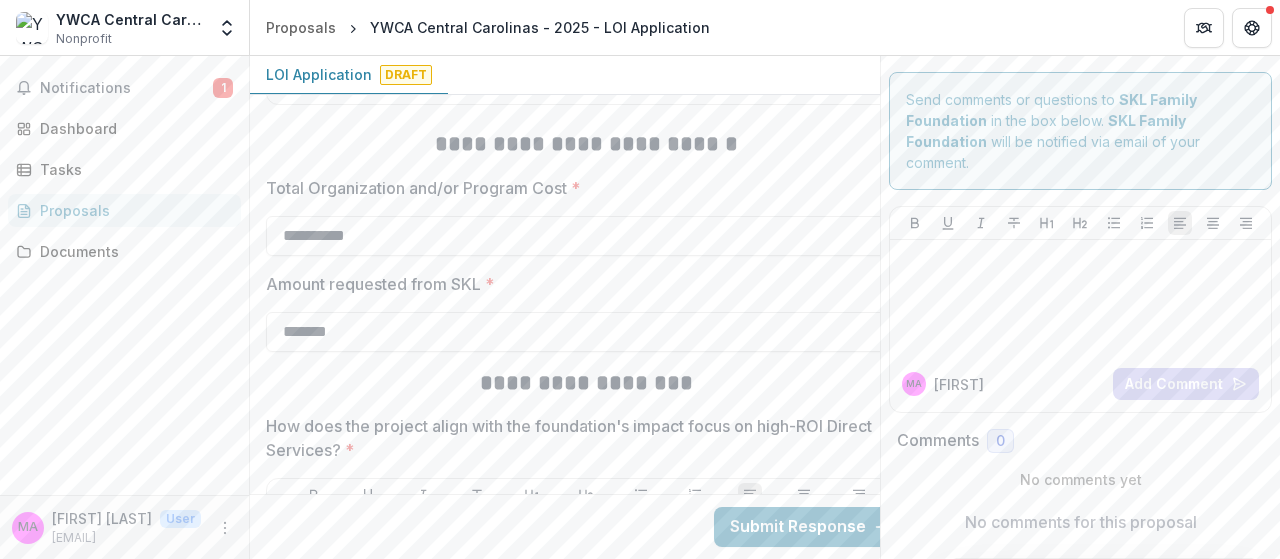 scroll, scrollTop: 4842, scrollLeft: 0, axis: vertical 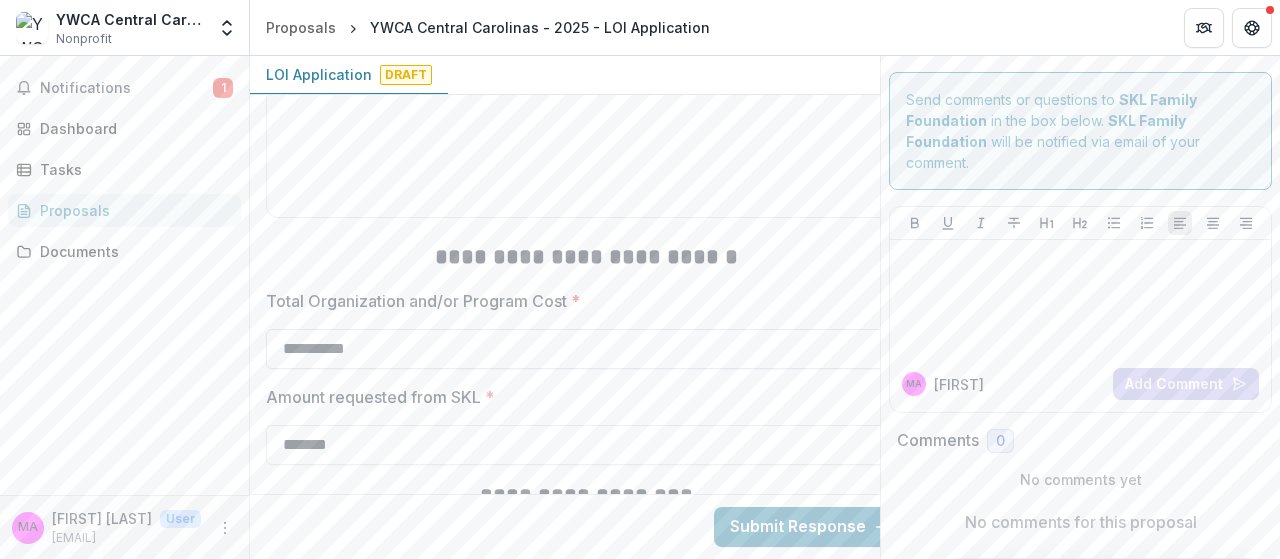 click on "**********" at bounding box center (586, 349) 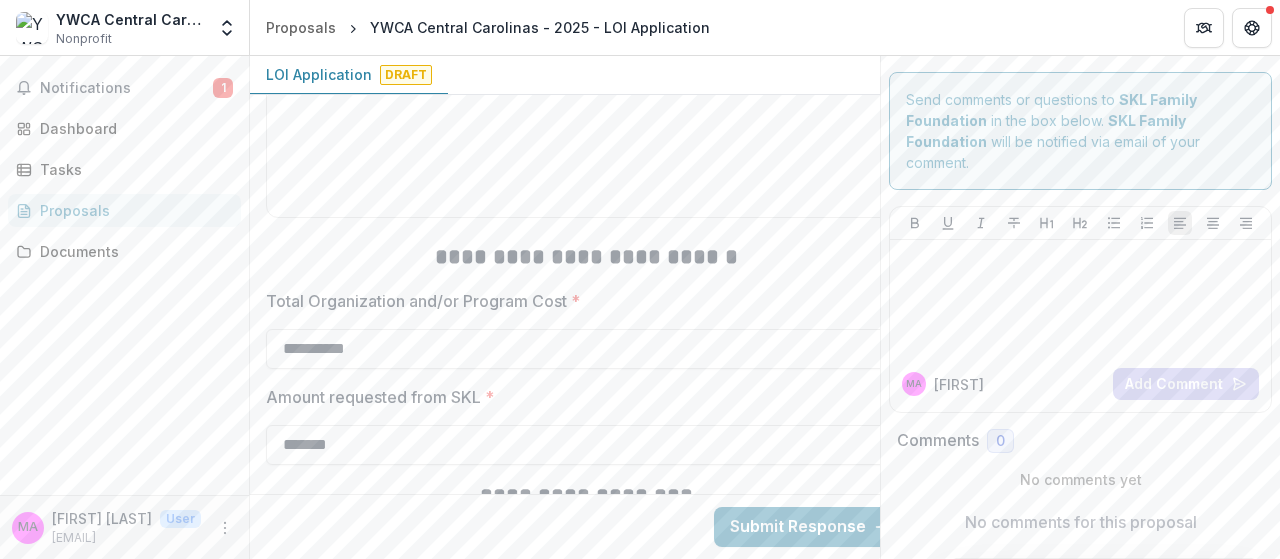 click on "Amount requested from SKL *" at bounding box center [580, 397] 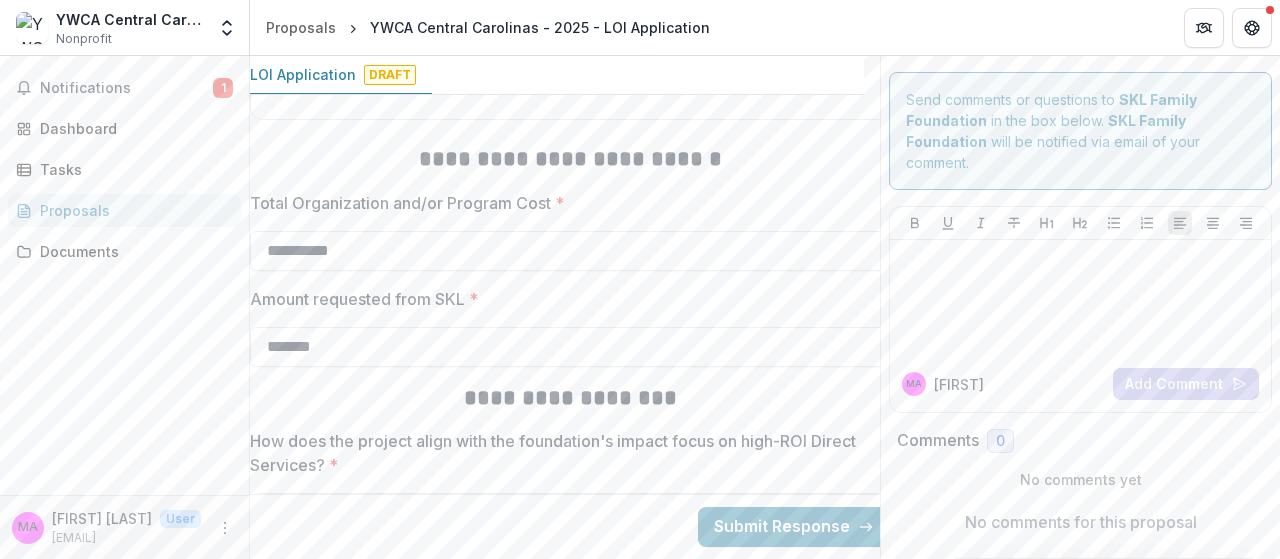 scroll, scrollTop: 4942, scrollLeft: 16, axis: both 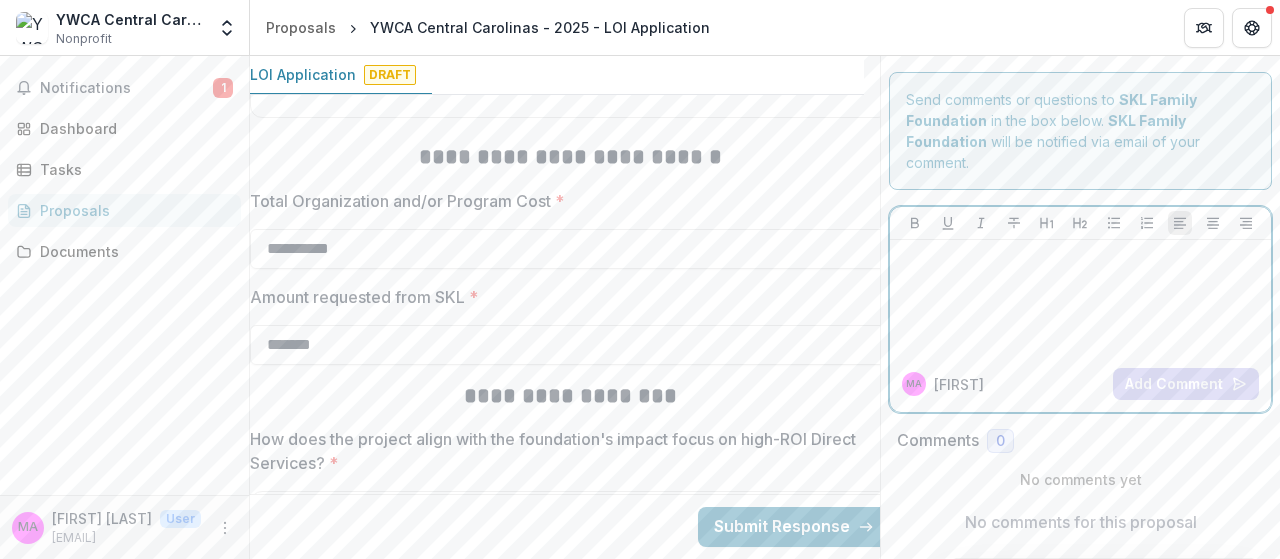 click at bounding box center [1080, 298] 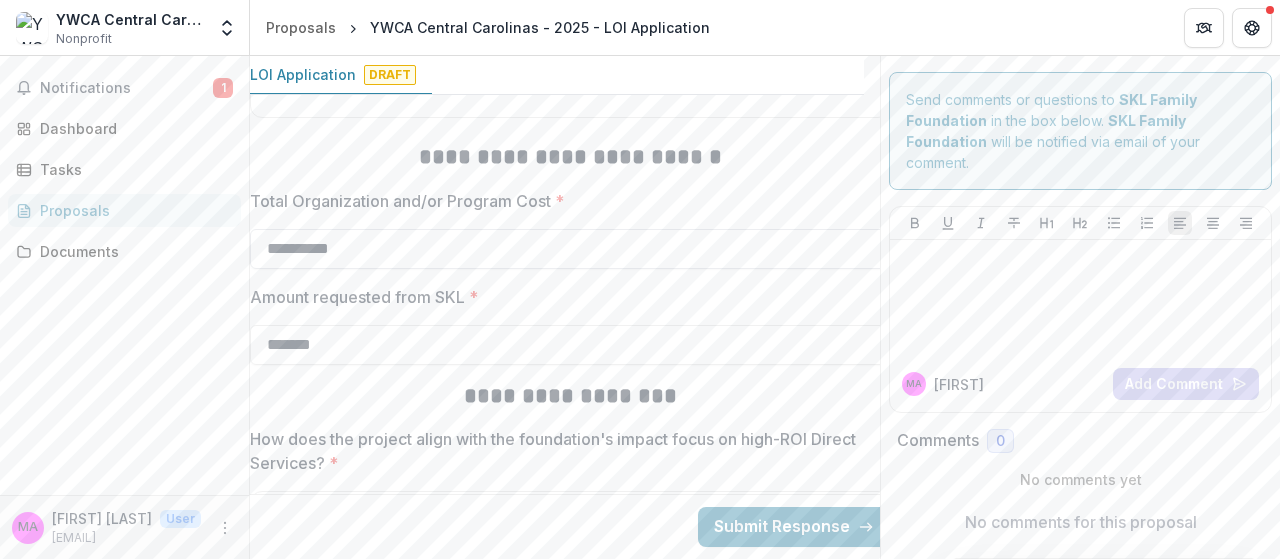 click on "**********" at bounding box center [570, 249] 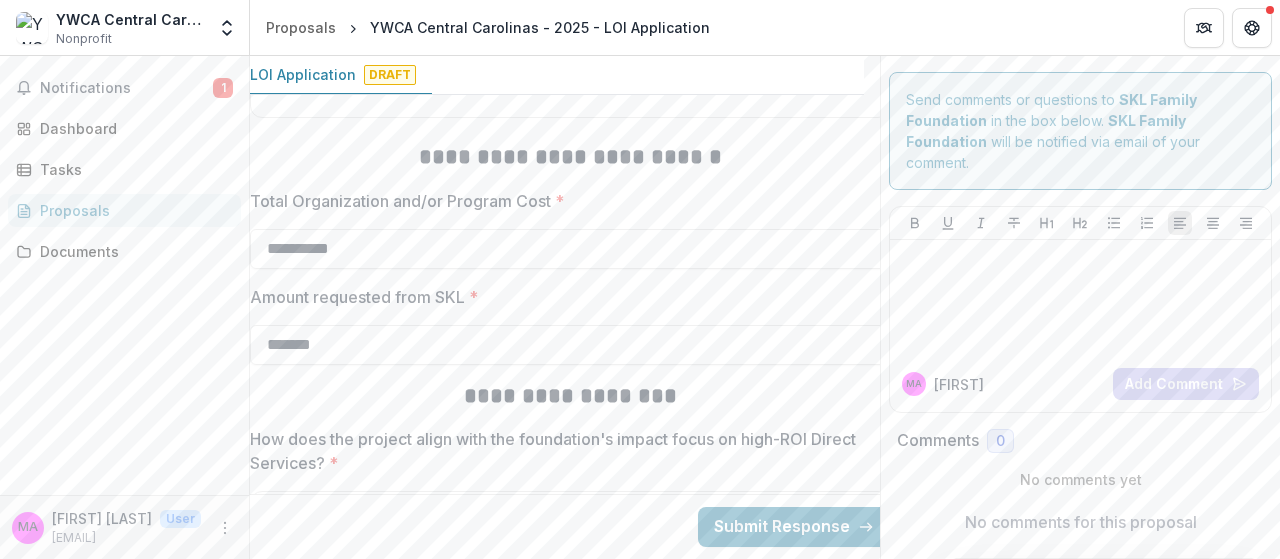 scroll, scrollTop: 4942, scrollLeft: 0, axis: vertical 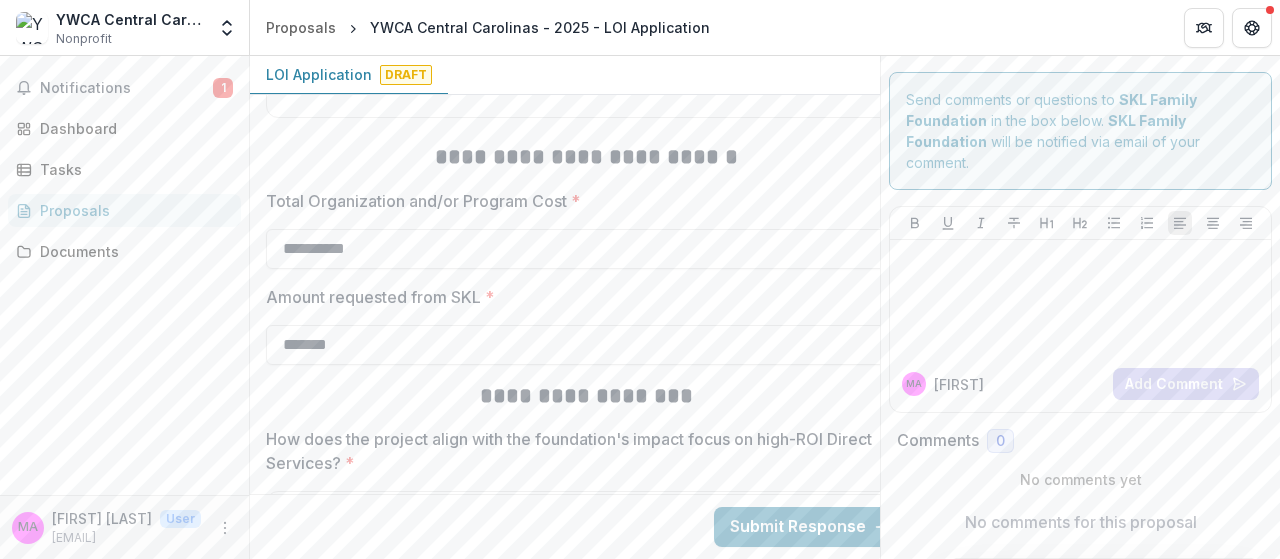 drag, startPoint x: 335, startPoint y: 236, endPoint x: 108, endPoint y: 225, distance: 227.26636 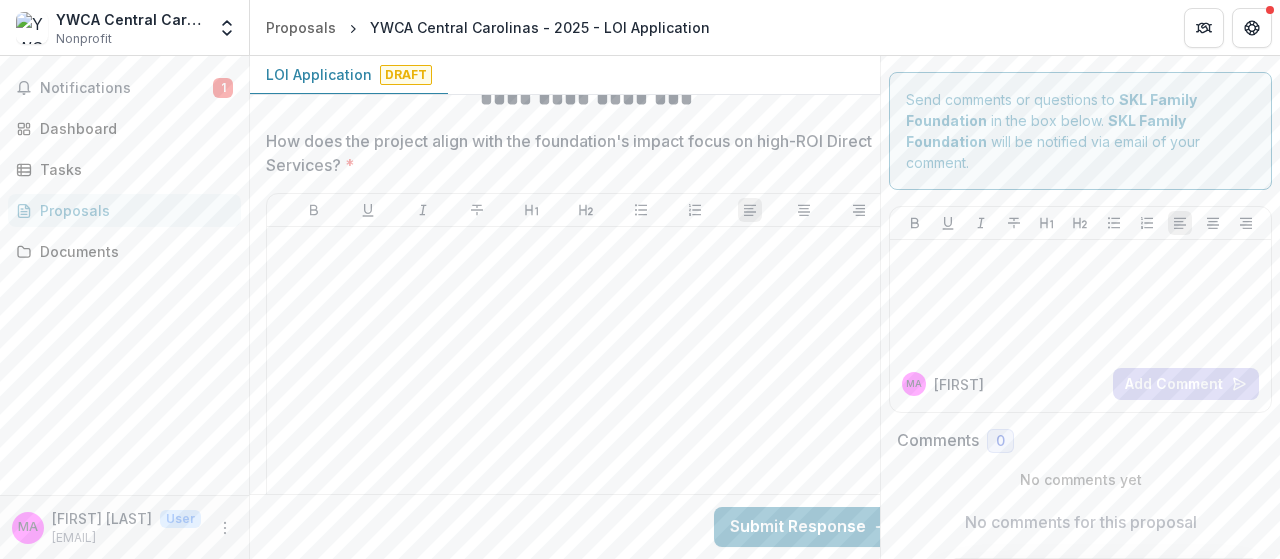 scroll, scrollTop: 5242, scrollLeft: 0, axis: vertical 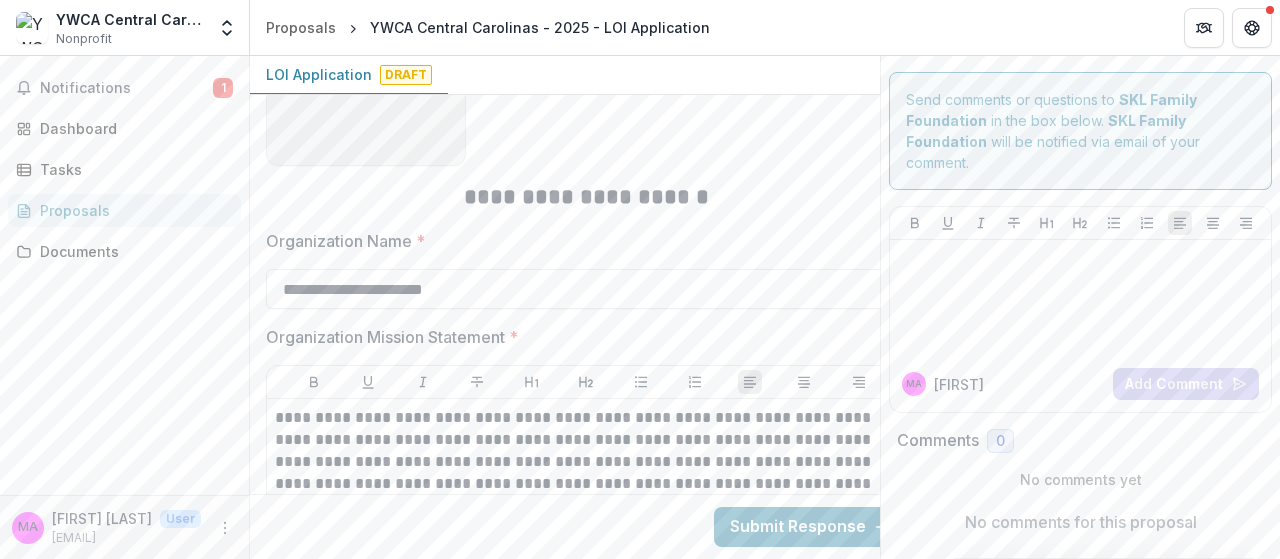 click at bounding box center (366, 66) 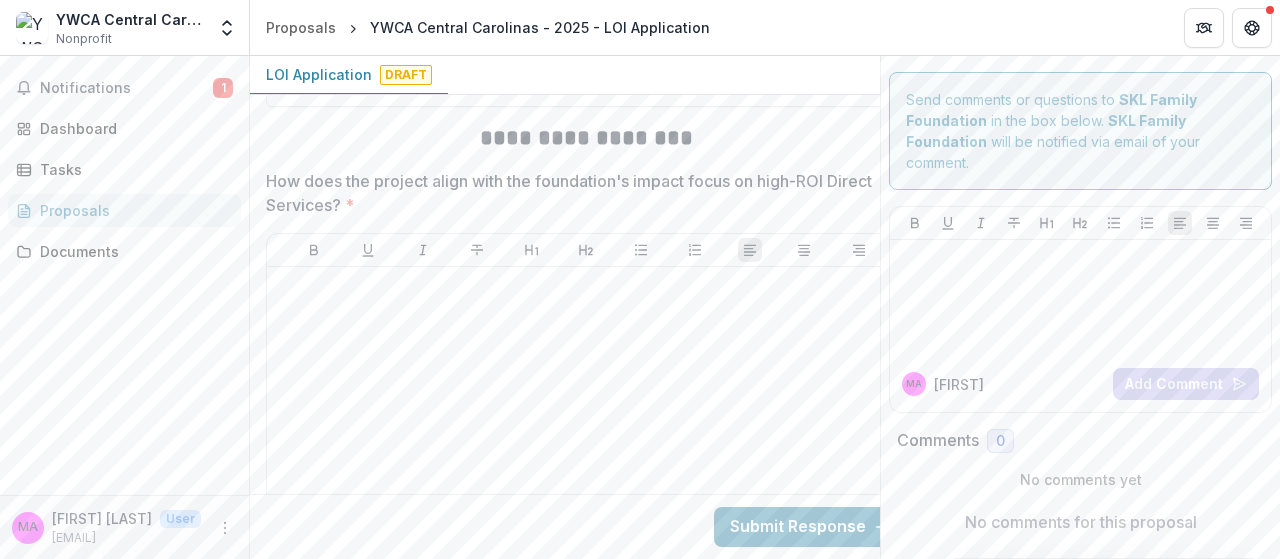 scroll, scrollTop: 5000, scrollLeft: 0, axis: vertical 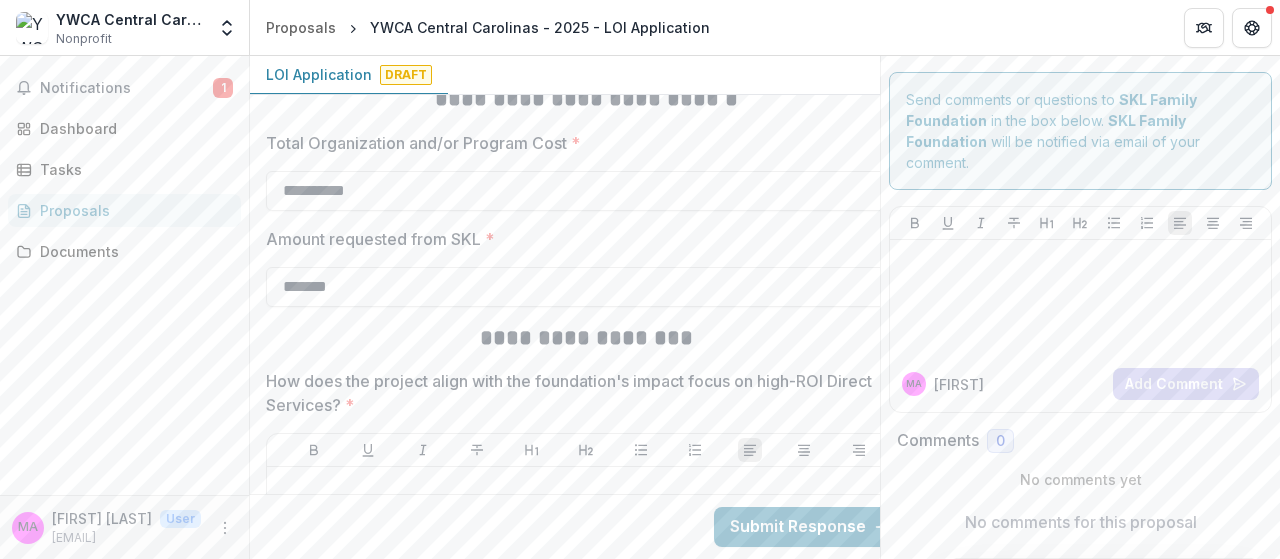 drag, startPoint x: 307, startPoint y: 161, endPoint x: 152, endPoint y: 148, distance: 155.5442 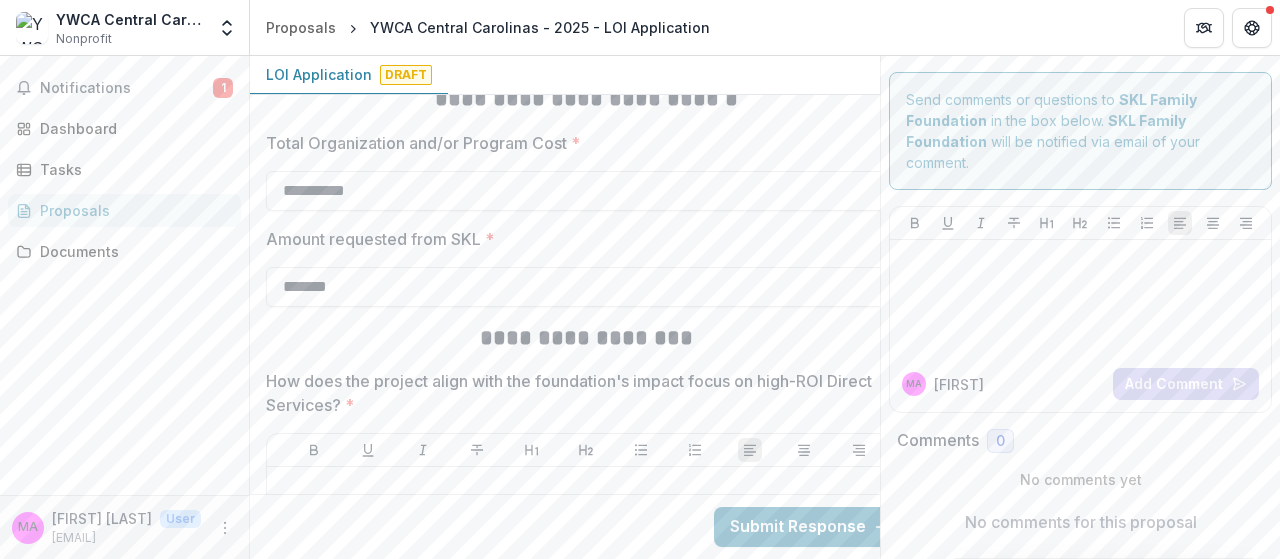 type on "**********" 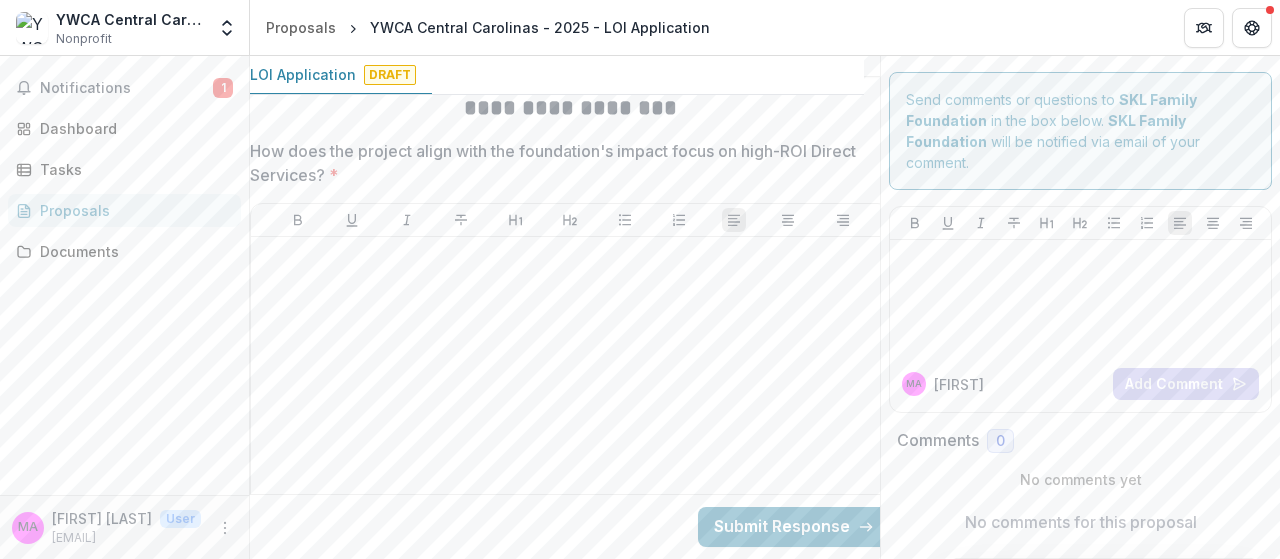 scroll, scrollTop: 5200, scrollLeft: 16, axis: both 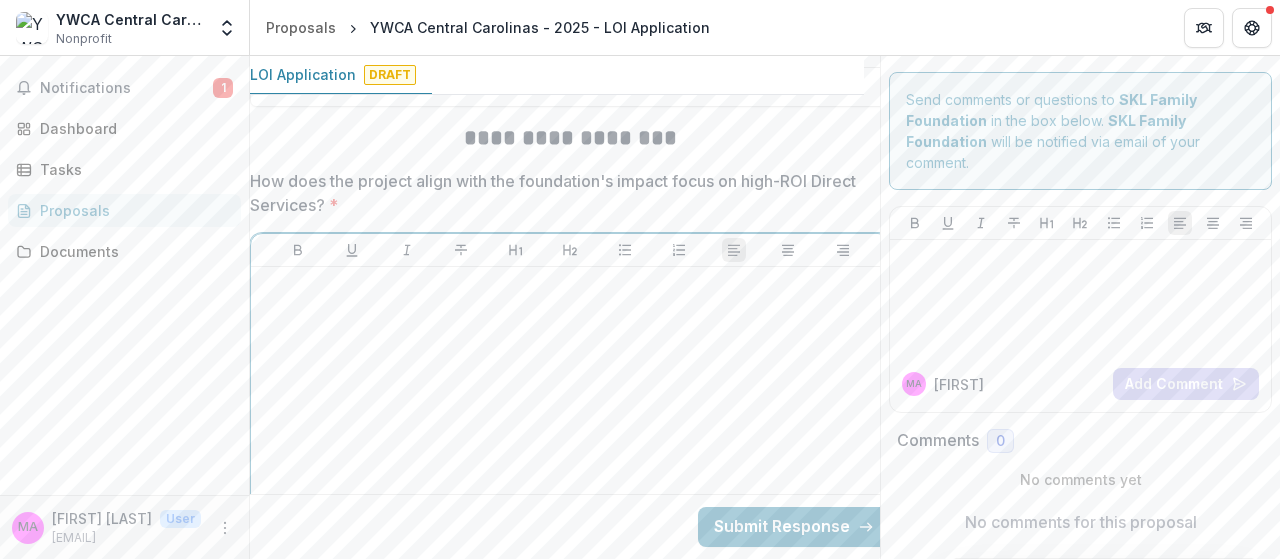 click at bounding box center [570, 425] 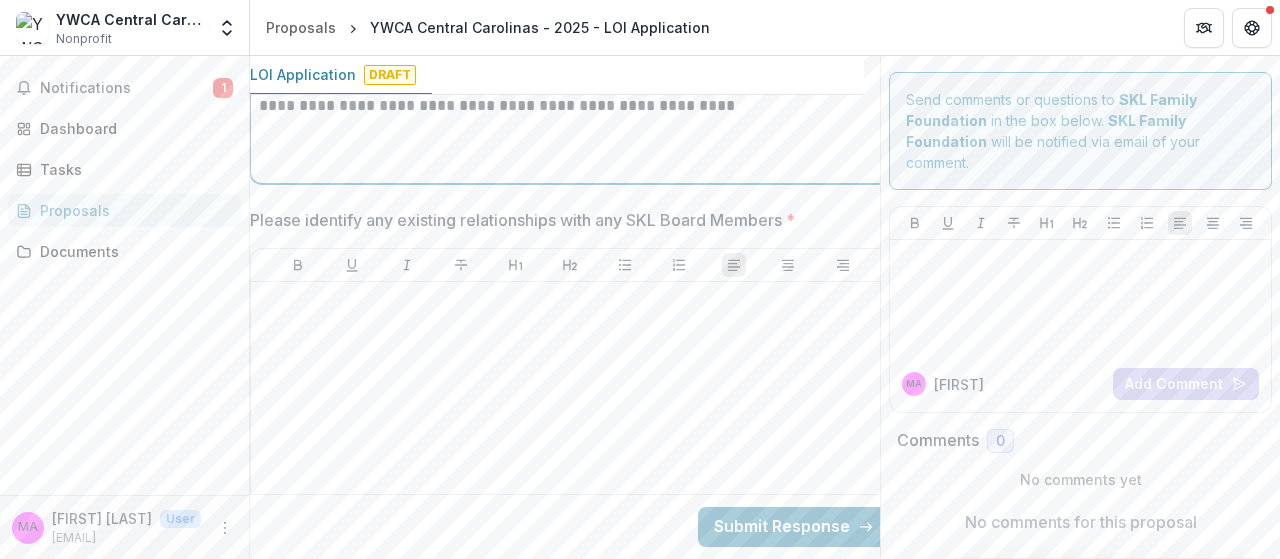scroll, scrollTop: 5700, scrollLeft: 16, axis: both 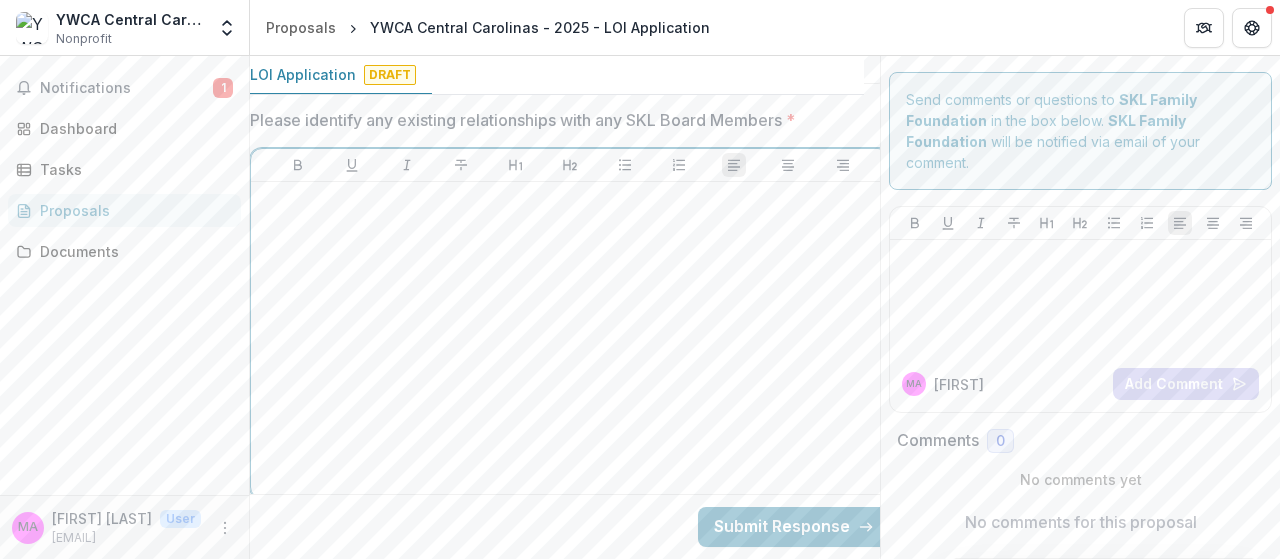 click at bounding box center (570, 340) 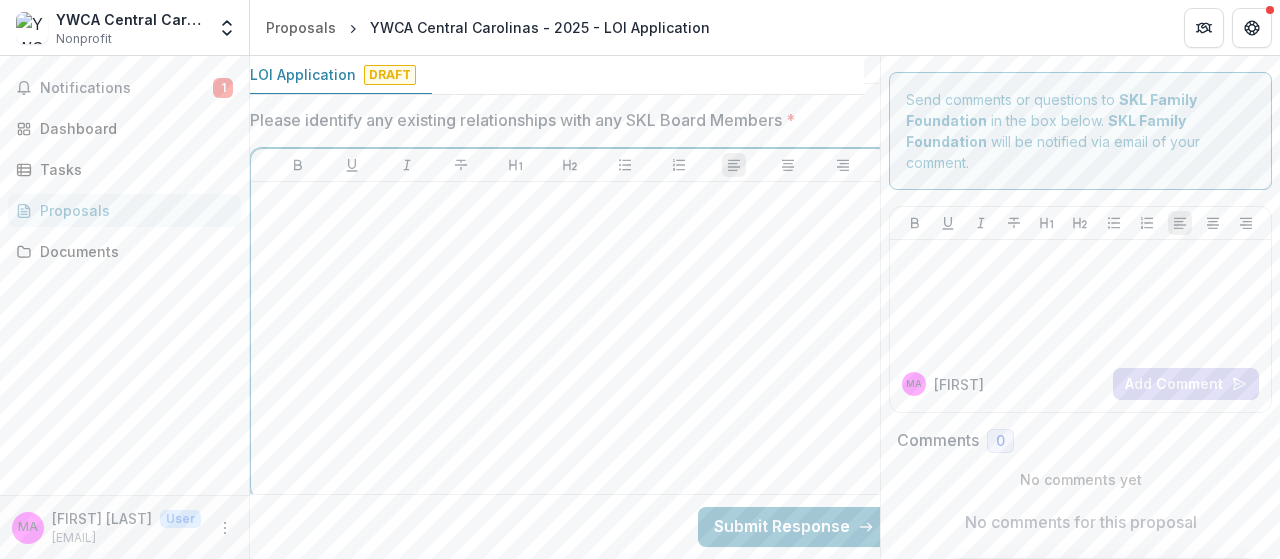 click at bounding box center (570, 340) 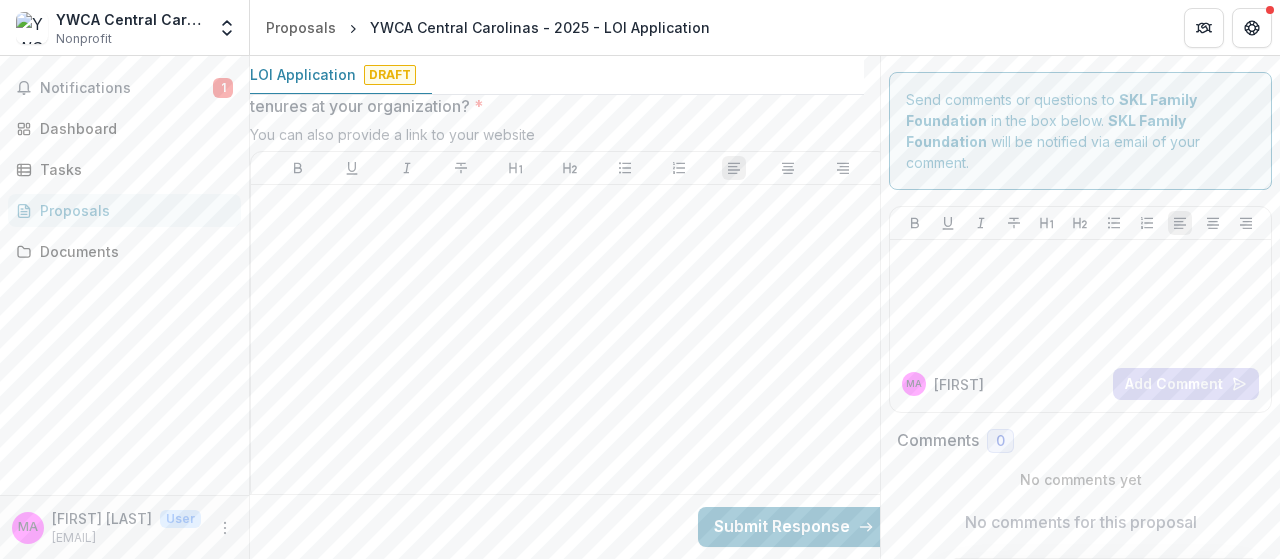 scroll, scrollTop: 6179, scrollLeft: 16, axis: both 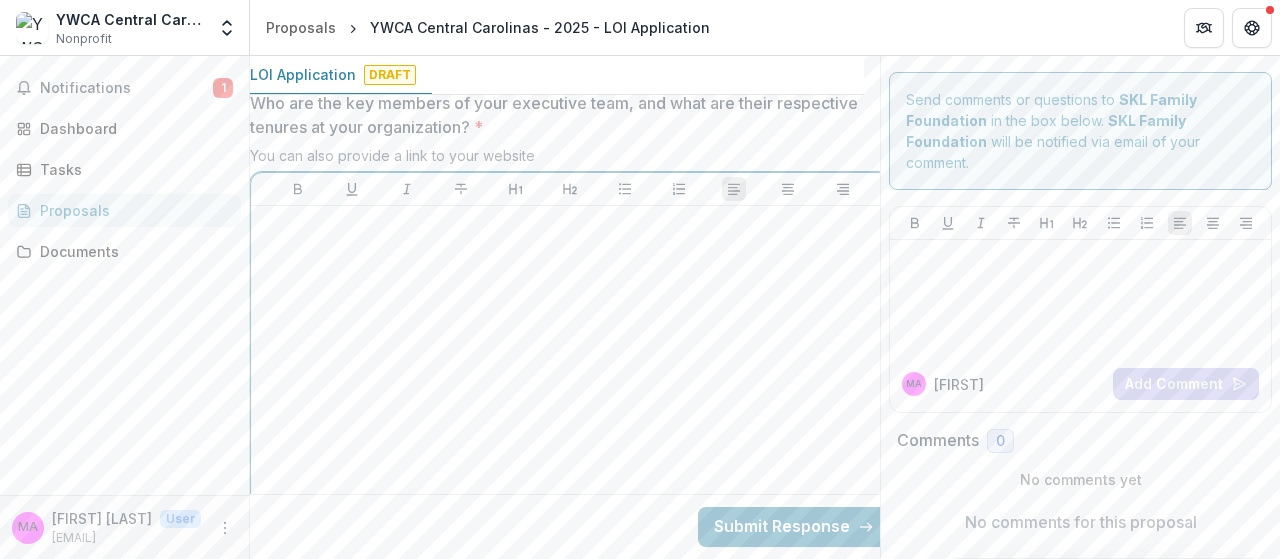 click at bounding box center [570, 364] 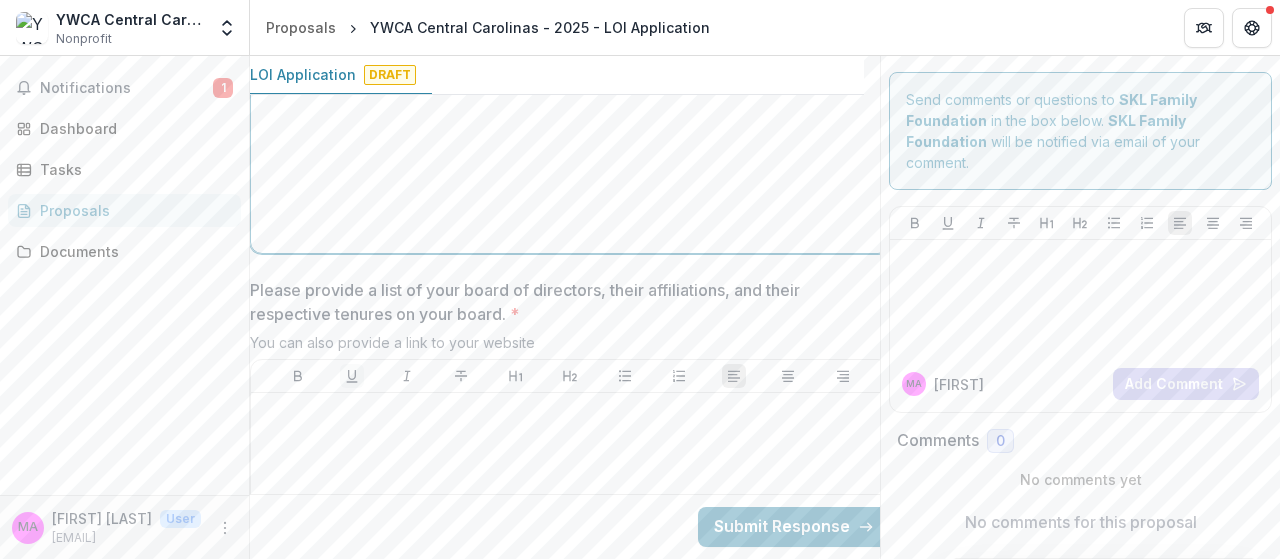 scroll, scrollTop: 6479, scrollLeft: 16, axis: both 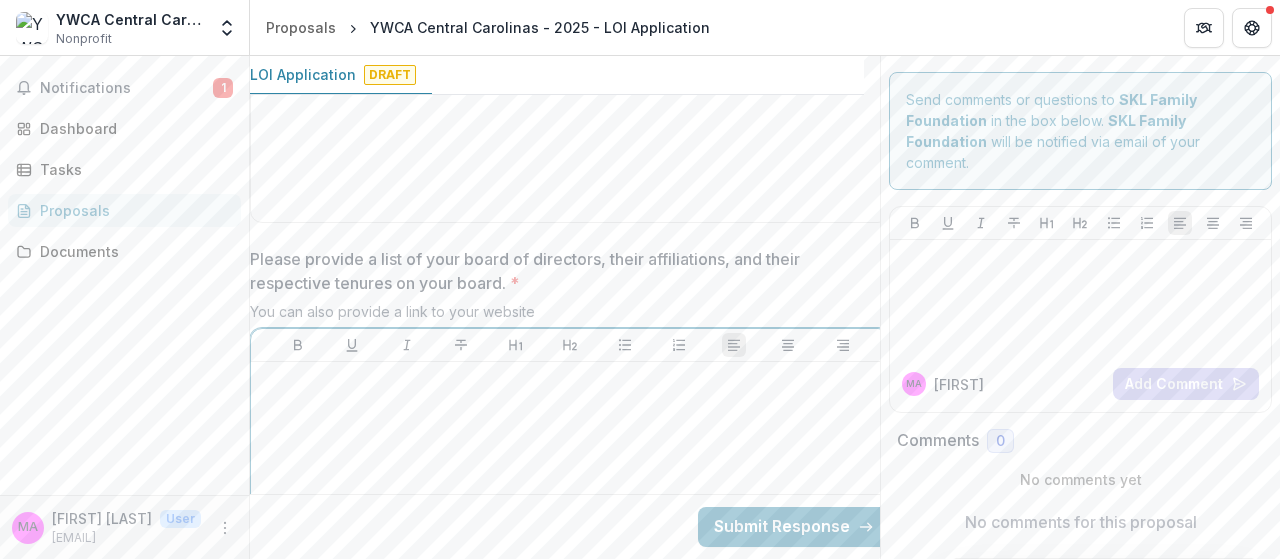 click at bounding box center [570, 520] 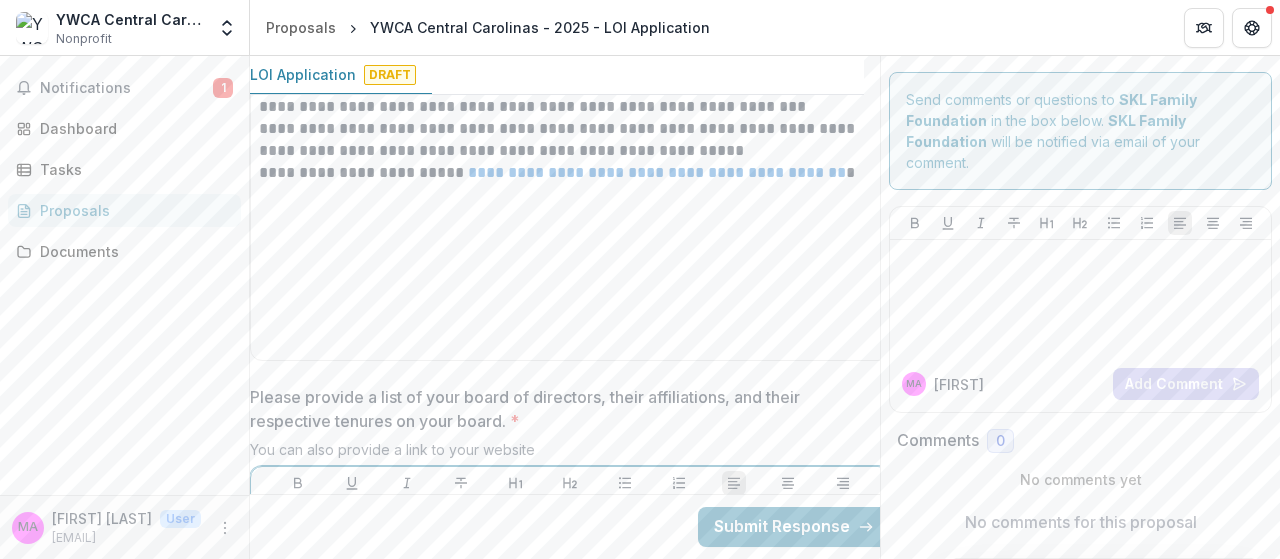 scroll, scrollTop: 6461, scrollLeft: 16, axis: both 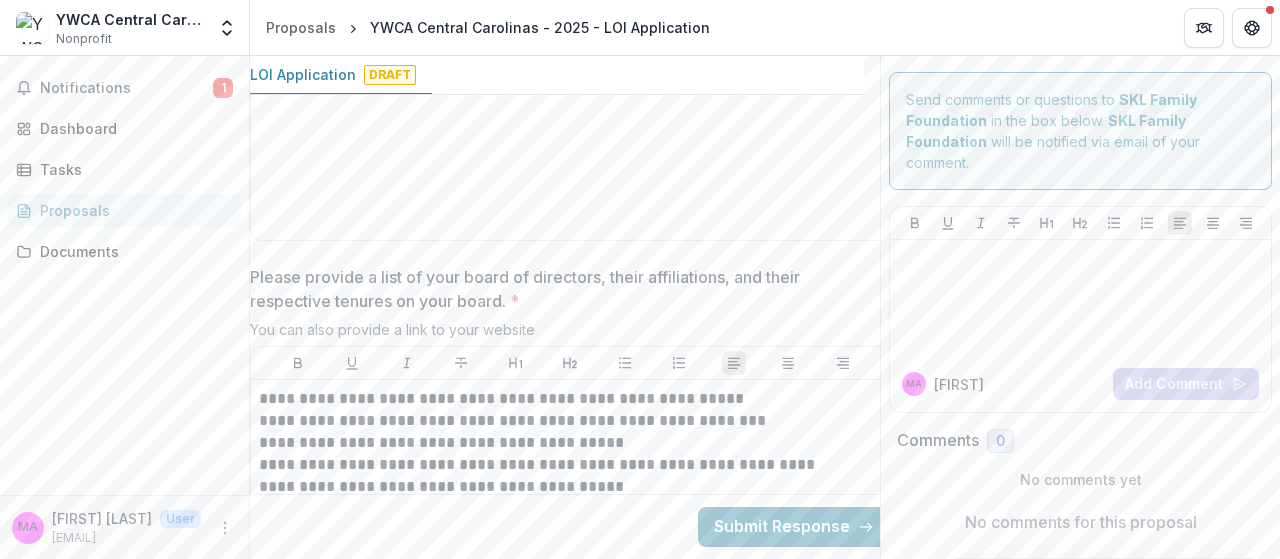 click on "**********" at bounding box center (570, 566) 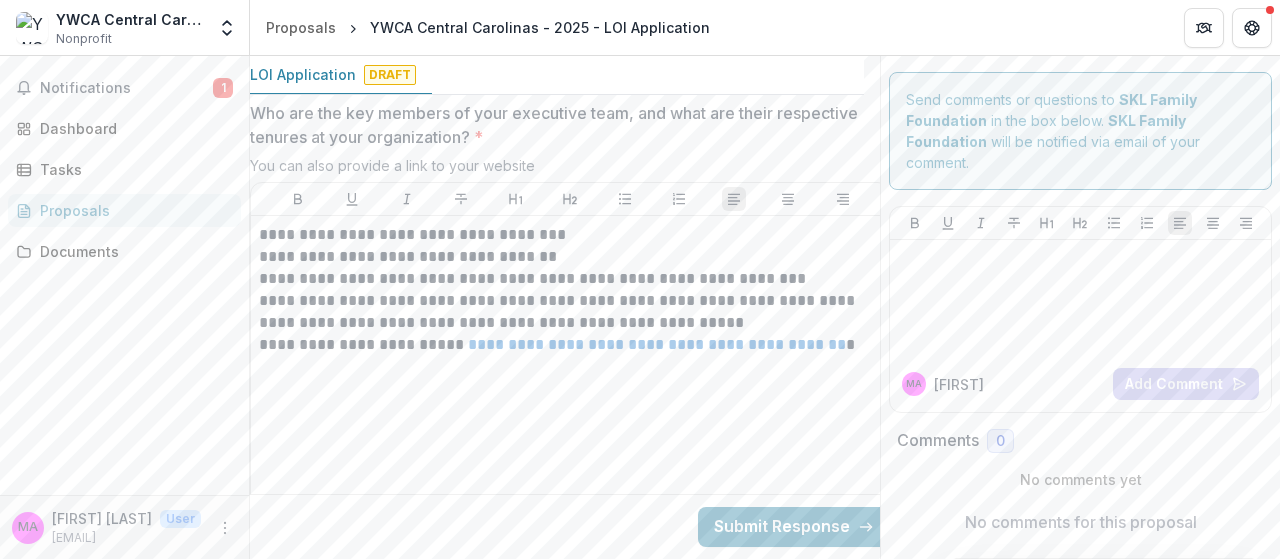 scroll, scrollTop: 6161, scrollLeft: 16, axis: both 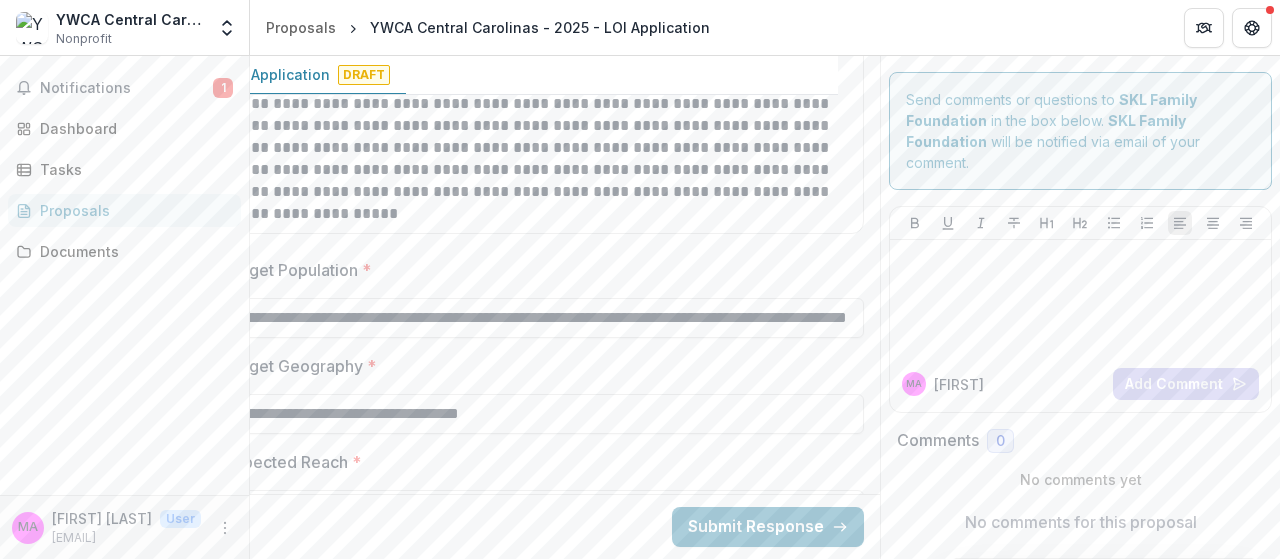 drag, startPoint x: 598, startPoint y: 321, endPoint x: 994, endPoint y: 335, distance: 396.2474 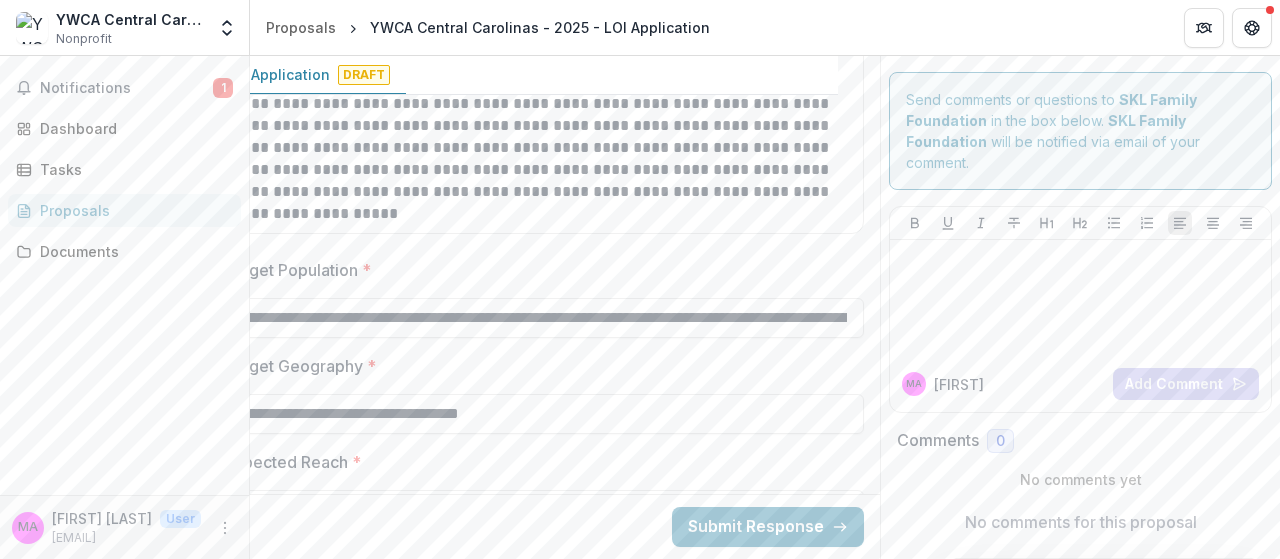 scroll, scrollTop: 3661, scrollLeft: 32, axis: both 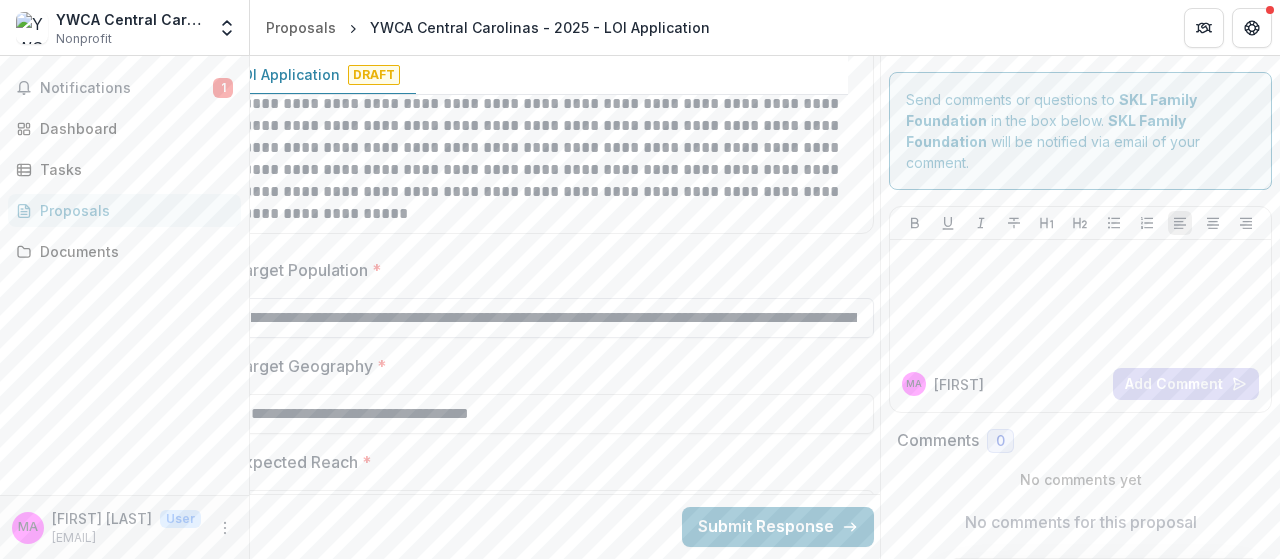drag, startPoint x: 724, startPoint y: 315, endPoint x: 851, endPoint y: 319, distance: 127.06297 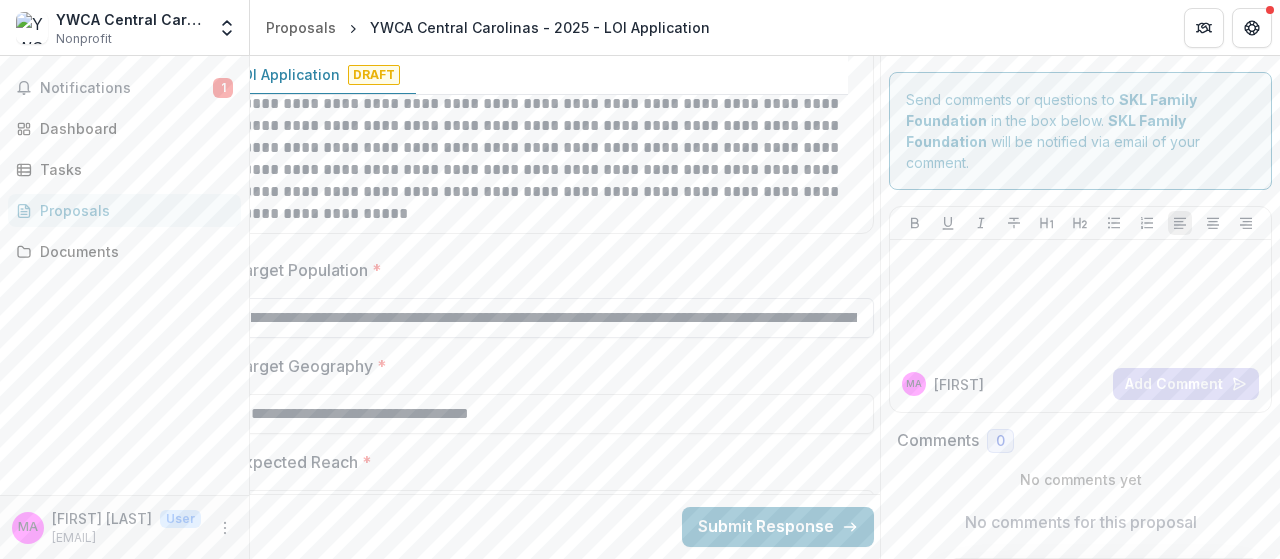 click on "**********" at bounding box center (554, 318) 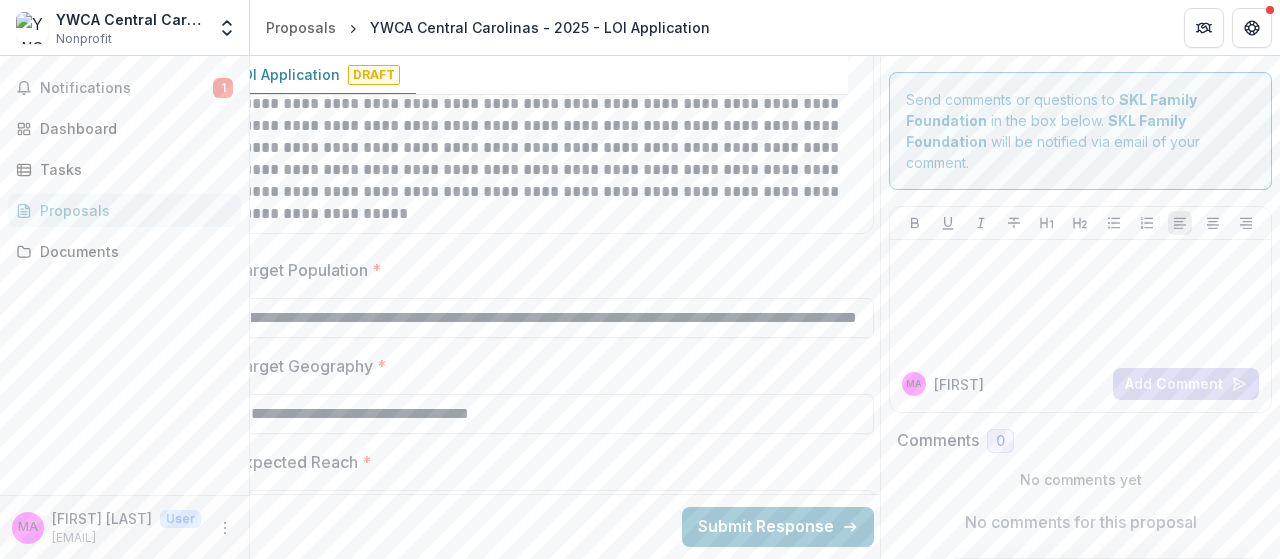 scroll, scrollTop: 0, scrollLeft: 852, axis: horizontal 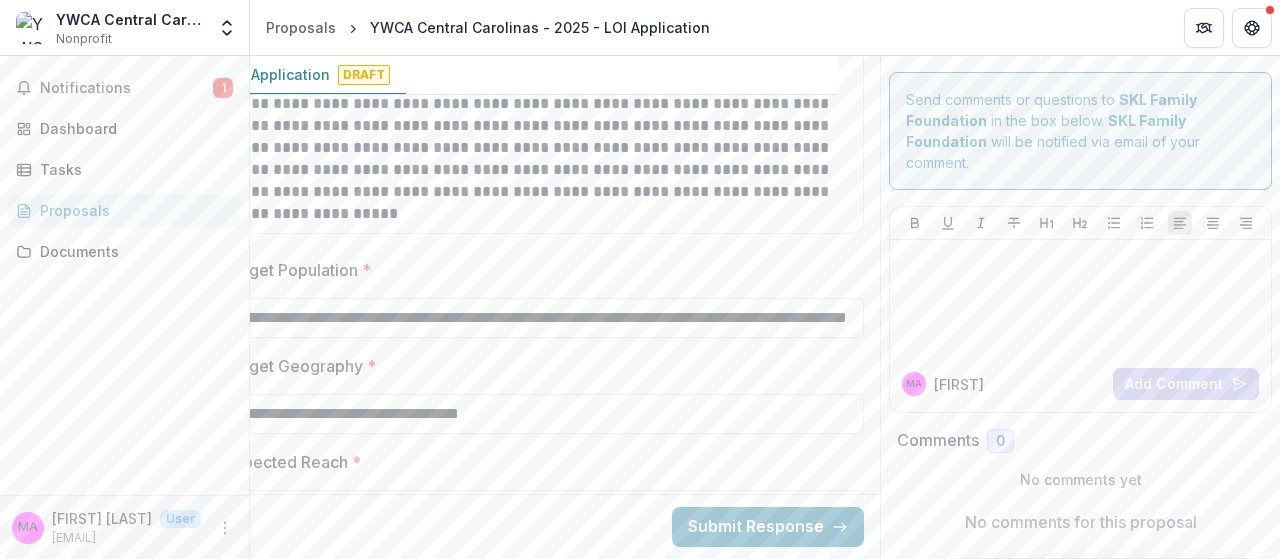 drag, startPoint x: 725, startPoint y: 315, endPoint x: 940, endPoint y: 319, distance: 215.0372 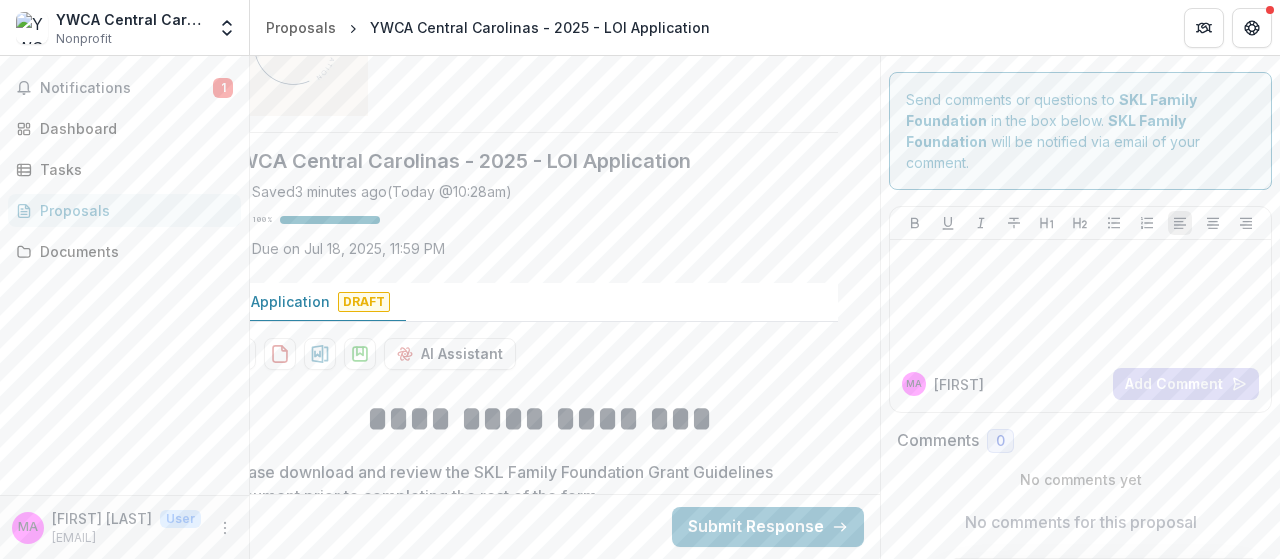 scroll, scrollTop: 100, scrollLeft: 48, axis: both 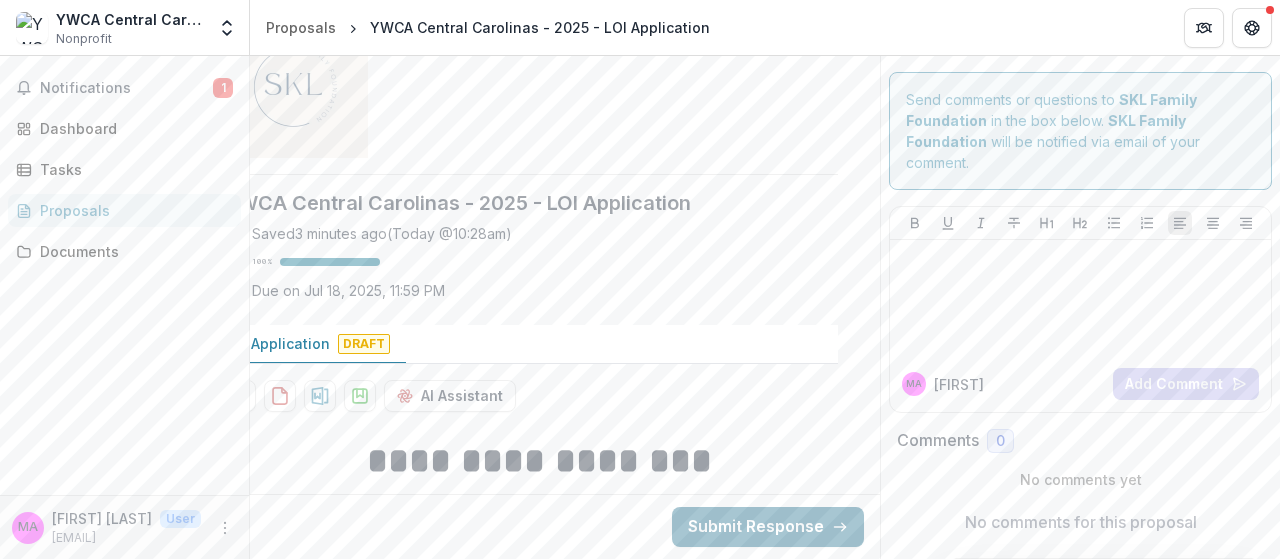 click on "Submit Response" at bounding box center [768, 527] 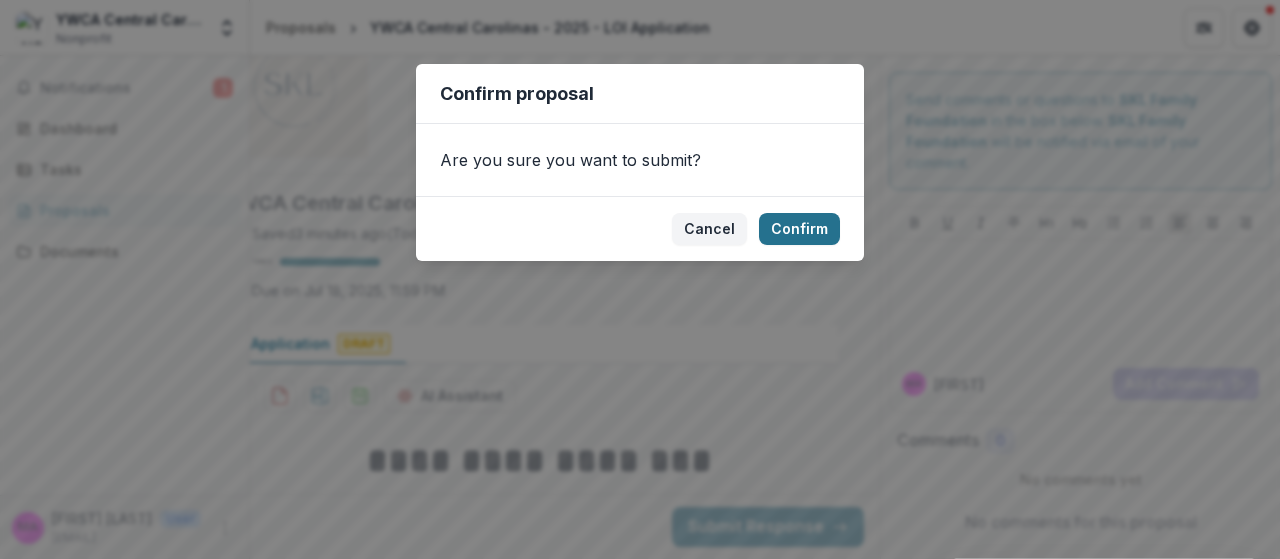 click on "Confirm" at bounding box center (799, 229) 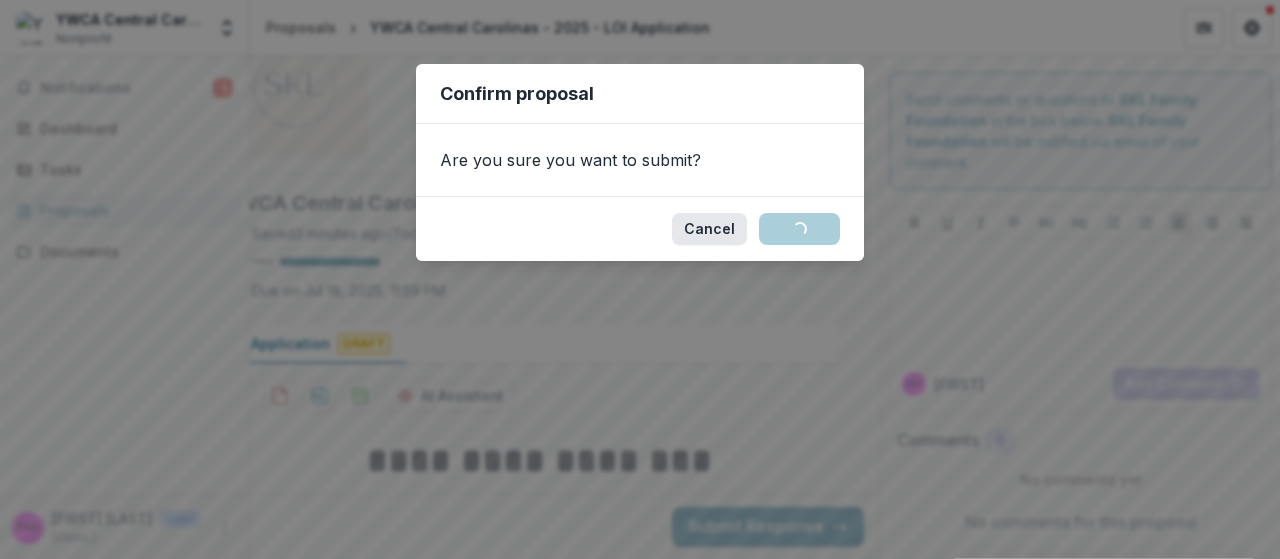 click on "Cancel" at bounding box center (709, 229) 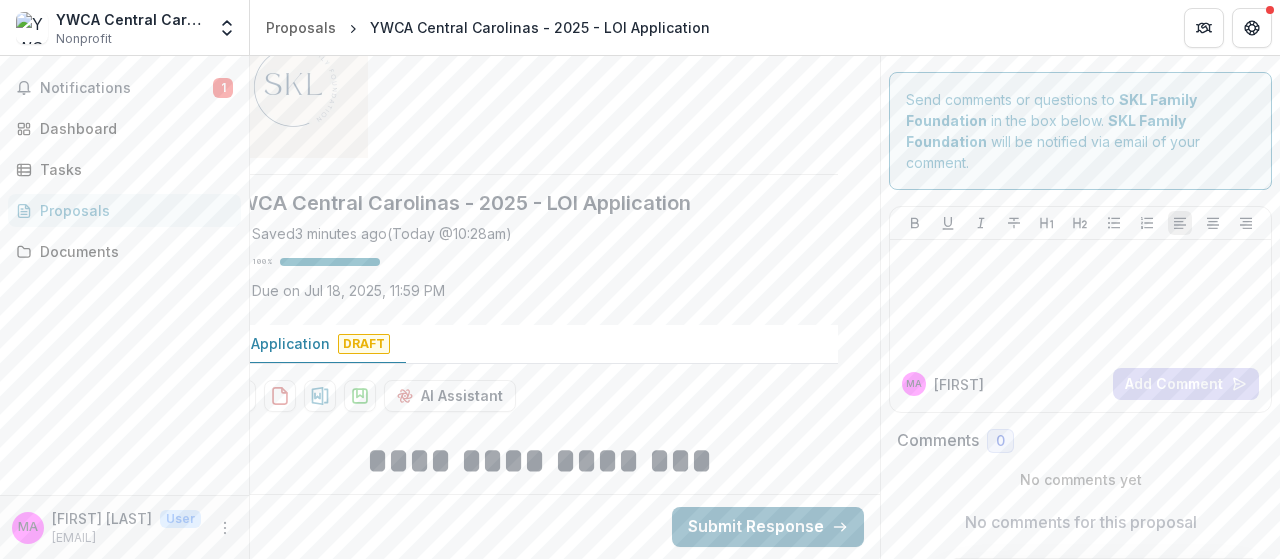 click on "Submit Response" at bounding box center [768, 527] 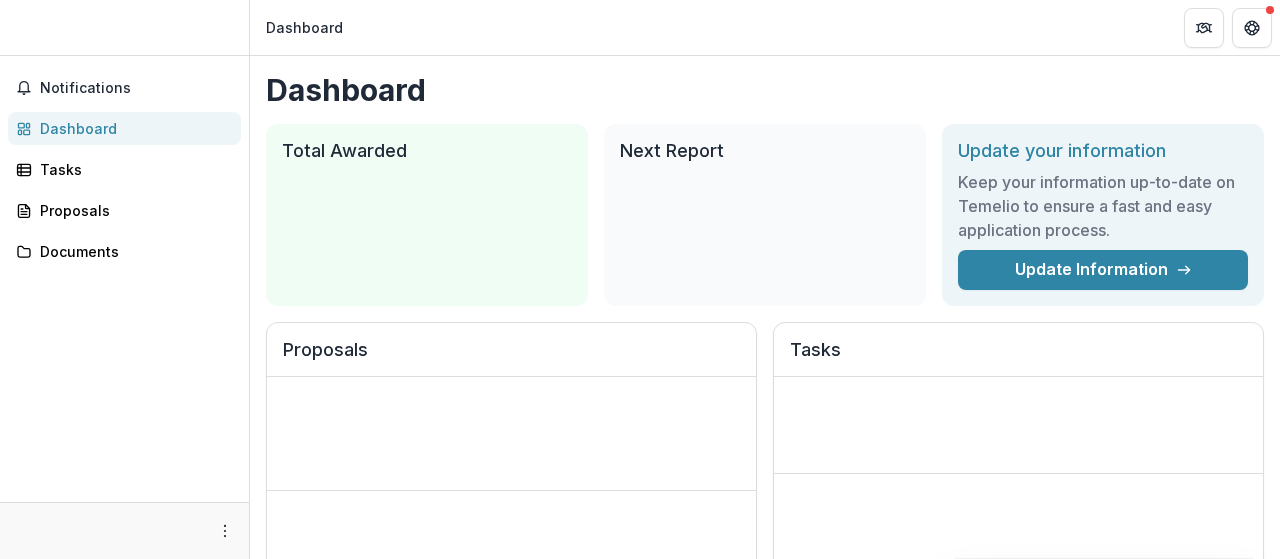 scroll, scrollTop: 0, scrollLeft: 0, axis: both 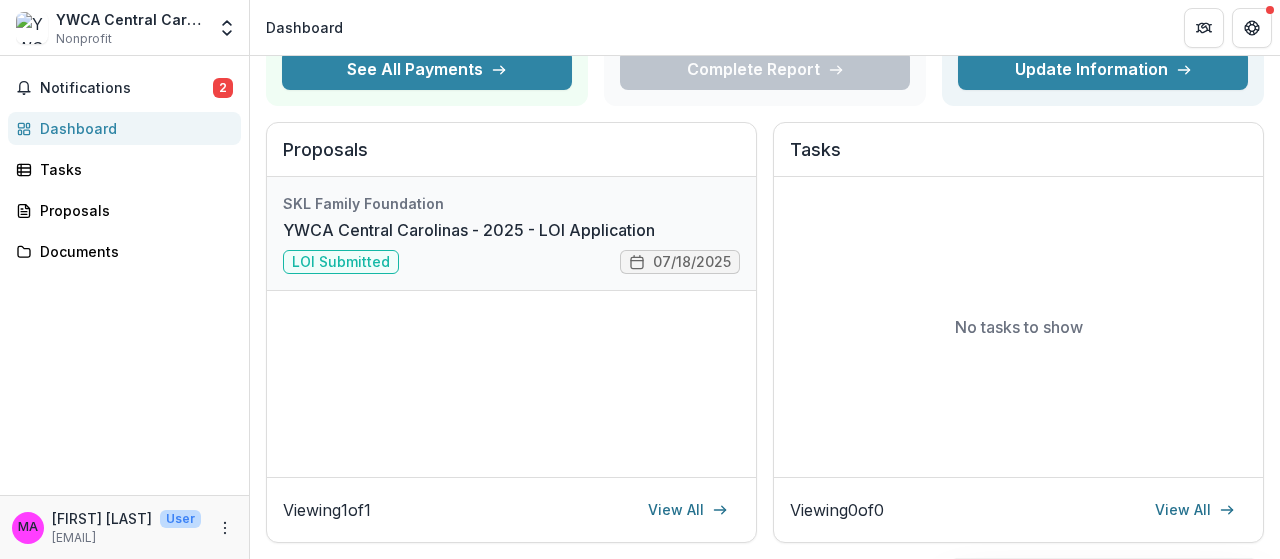 click on "YWCA Central Carolinas  - 2025 - LOI Application" at bounding box center (469, 230) 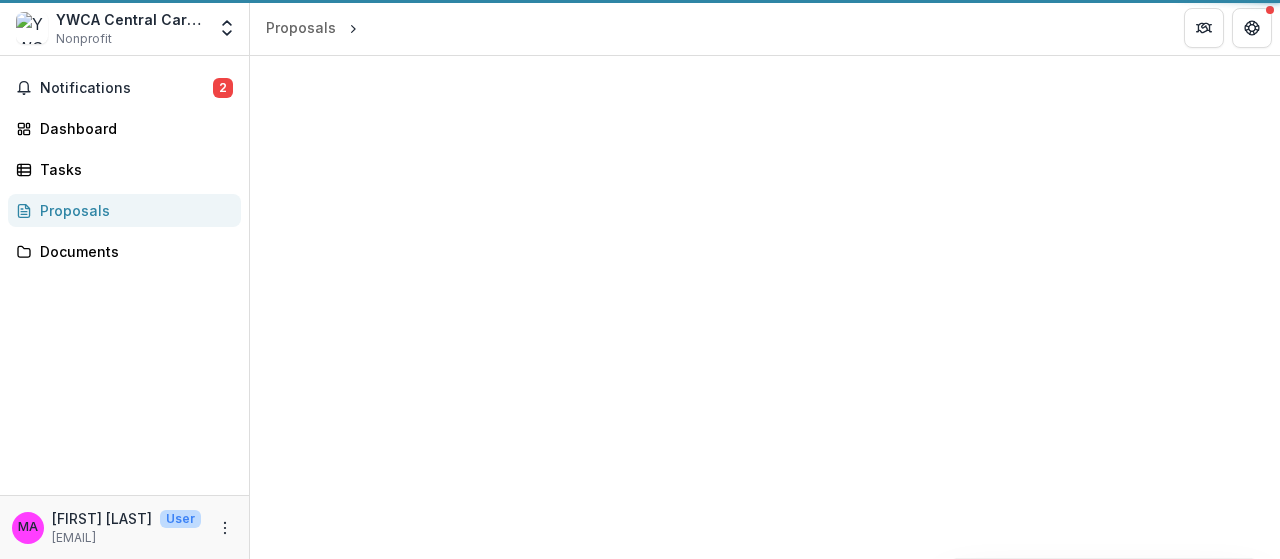 scroll, scrollTop: 0, scrollLeft: 0, axis: both 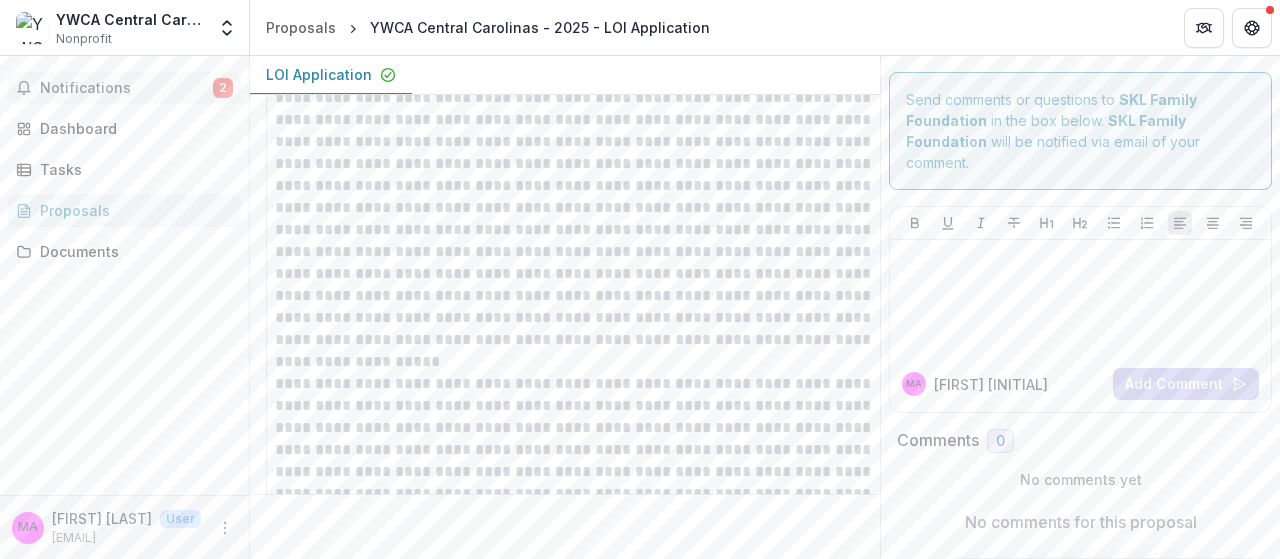 click on "Notifications" at bounding box center (126, 88) 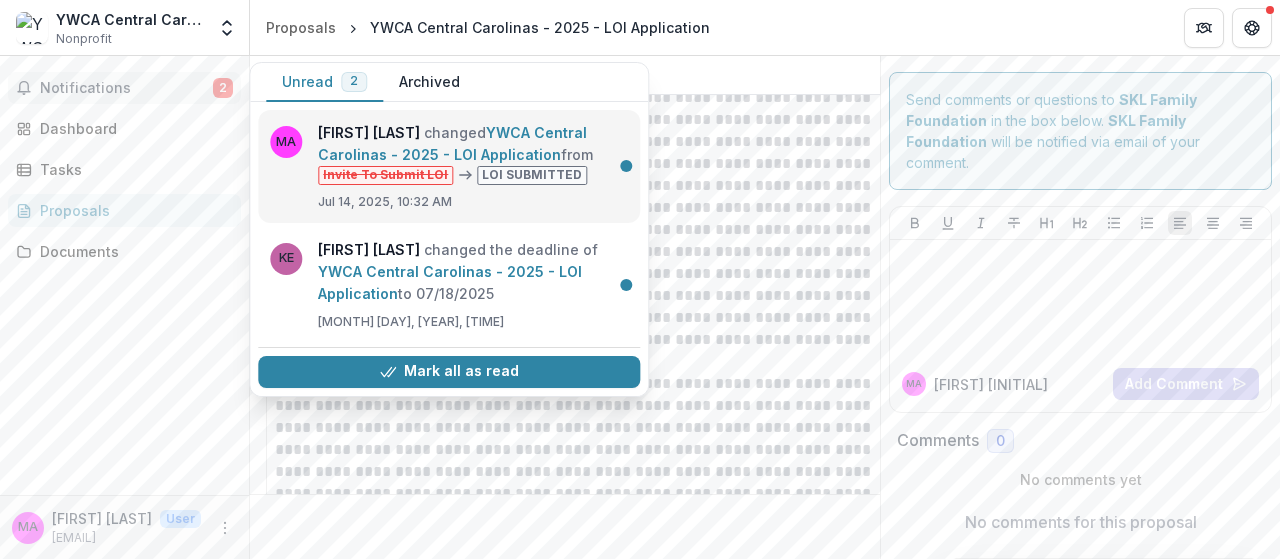 click on "YWCA Central Carolinas  - 2025 - LOI Application" at bounding box center [452, 143] 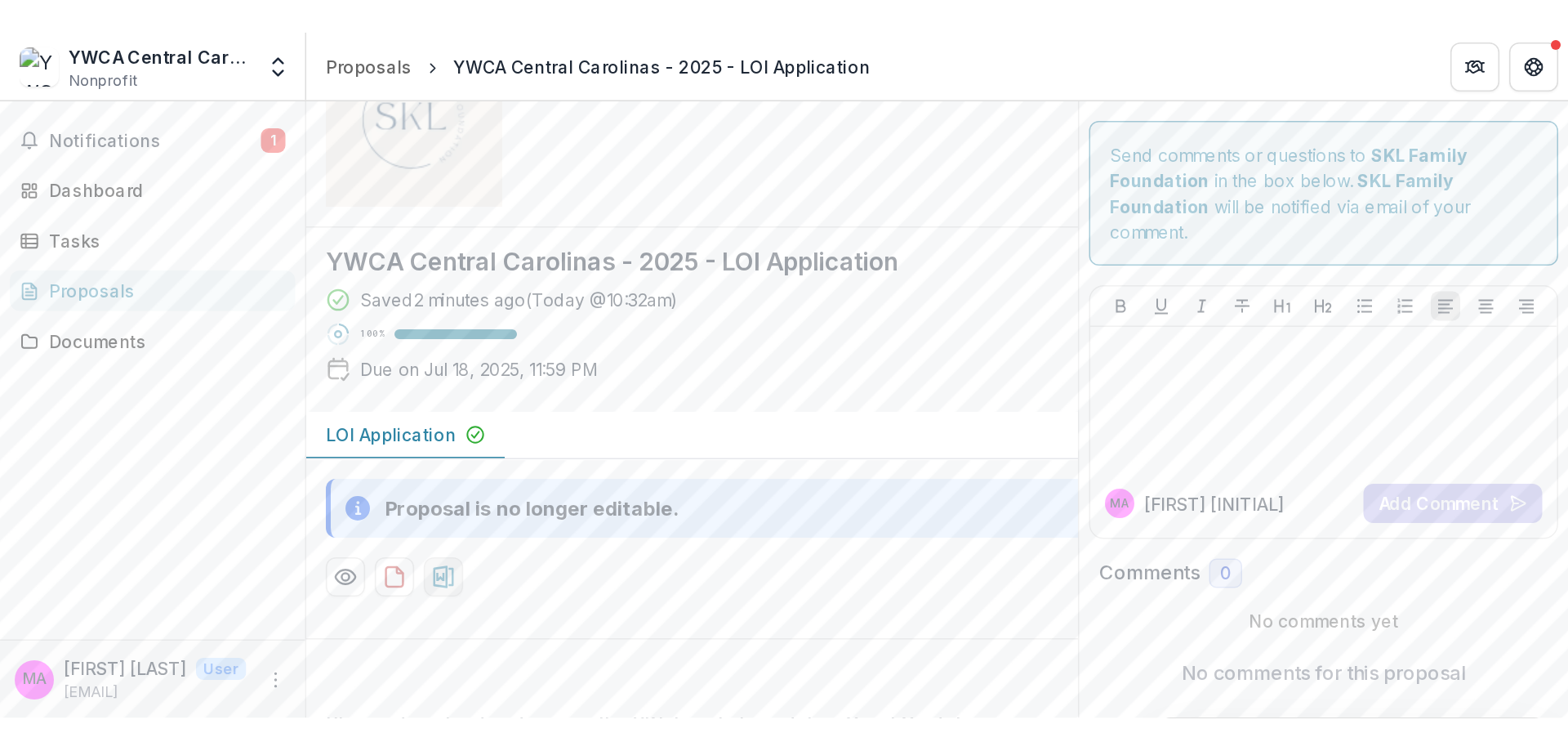 scroll, scrollTop: 163, scrollLeft: 0, axis: vertical 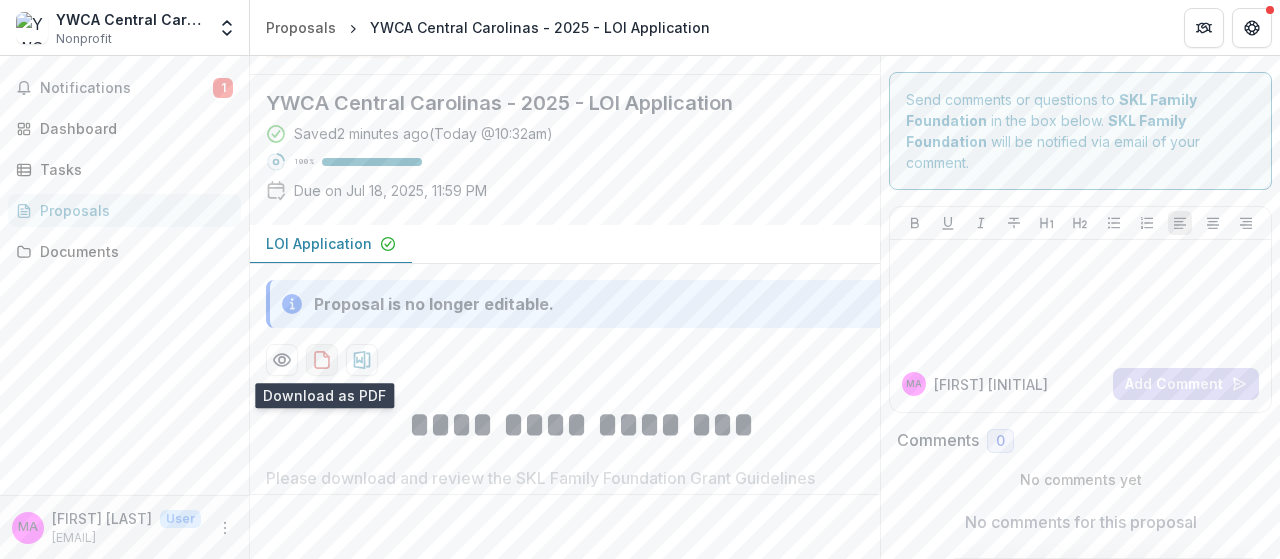 click 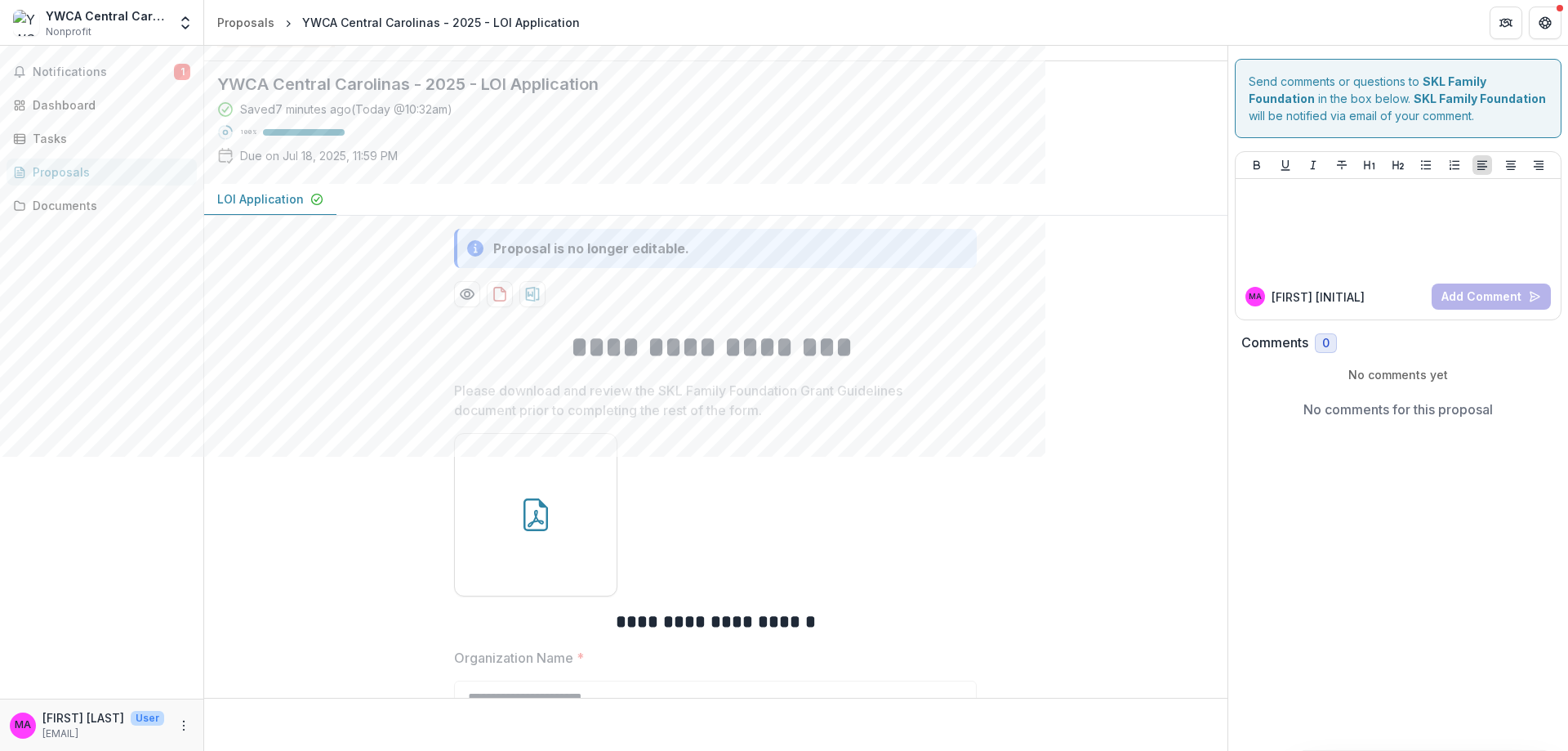 scroll, scrollTop: 163, scrollLeft: 0, axis: vertical 